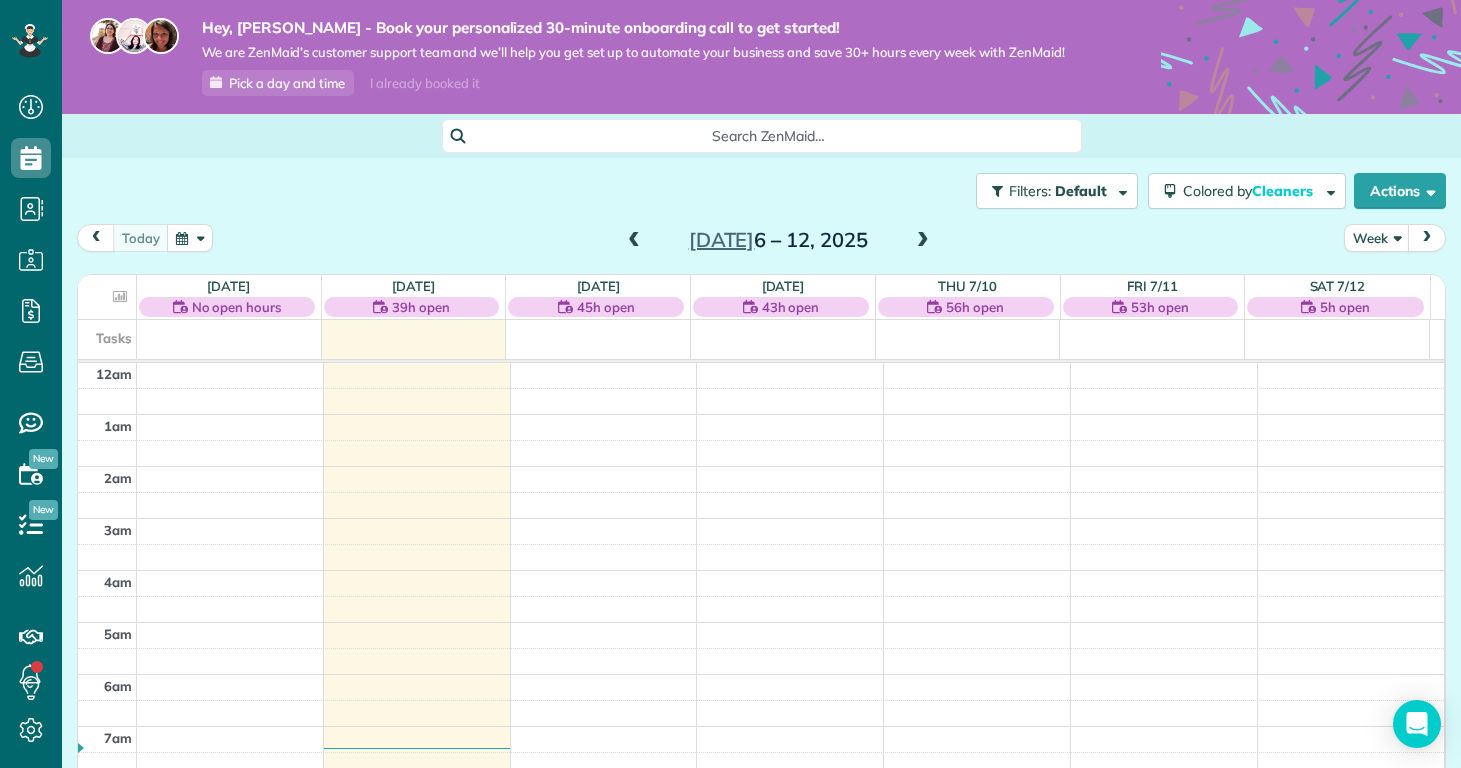 scroll, scrollTop: 0, scrollLeft: 0, axis: both 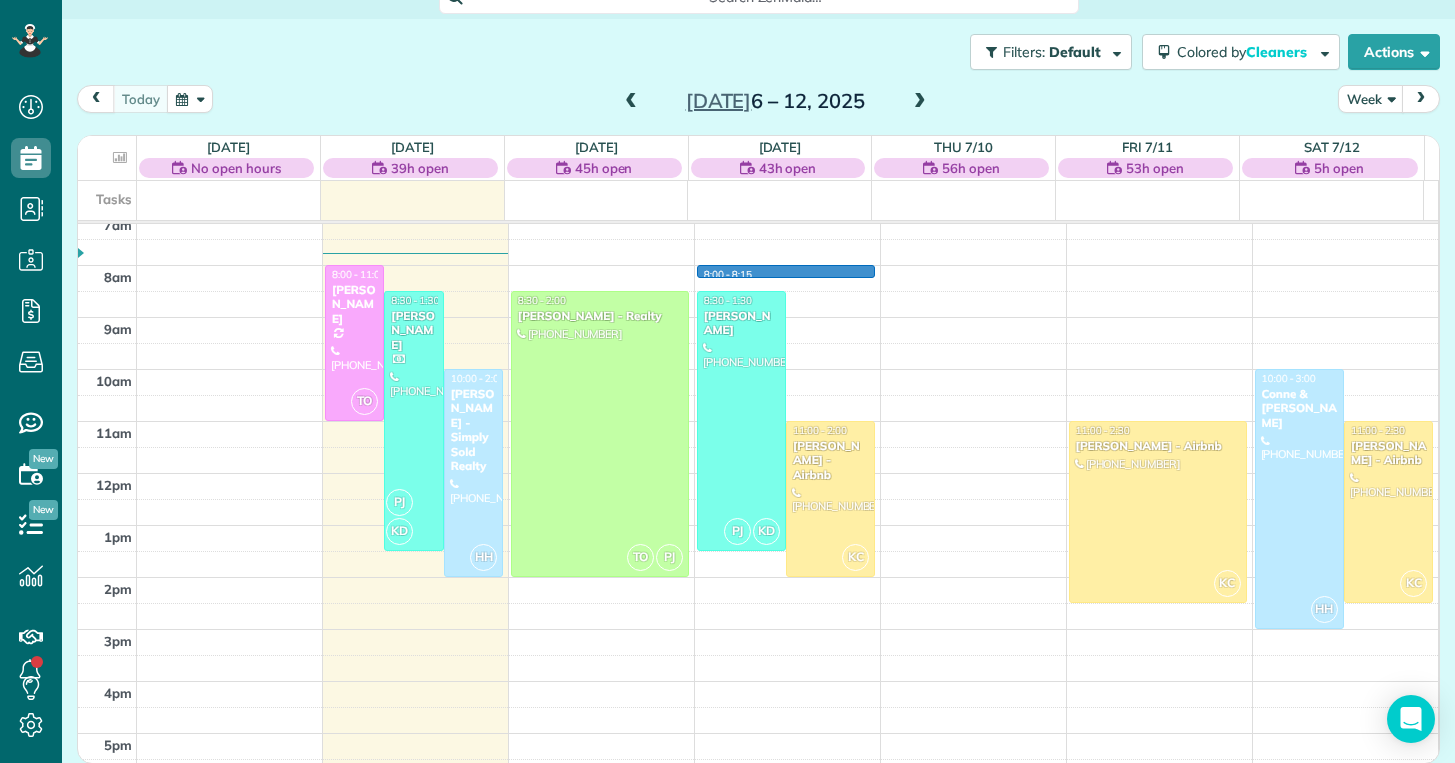 click on "12am 1am 2am 3am 4am 5am 6am 7am 8am 9am 10am 11am 12pm 1pm 2pm 3pm 4pm 5pm 6pm 7pm 8pm 9pm 10pm 11pm TO 8:00 - 11:00 [PERSON_NAME] [PHONE_NUMBER] [STREET_ADDRESS][PERSON_NAME] PJ KD 8:30 - 1:30 [PERSON_NAME] [PHONE_NUMBER] [STREET_ADDRESS] HH 10:00 - 2:00 [PERSON_NAME] - Simply Sold Realty [PHONE_NUMBER] [STREET_ADDRESS] ? TO PJ 8:30 - 2:00 [PERSON_NAME] - Realty [PHONE_NUMBER] [STREET_ADDRESS] ? 8:00 - 8:15 PJ KD 8:30 - 1:30 [PERSON_NAME] [PHONE_NUMBER] [STREET_ADDRESS] KC 11:00 - 2:00 [PERSON_NAME] - Airbnb [PHONE_NUMBER] 121 Quartersdeck [PERSON_NAME][GEOGRAPHIC_DATA] KC 11:00 - 2:30 [PERSON_NAME] - Airbnb [PHONE_NUMBER] [GEOGRAPHIC_DATA][PERSON_NAME] [GEOGRAPHIC_DATA] HH 10:00 - 3:00 [PERSON_NAME] & [PERSON_NAME] [PHONE_NUMBER] [STREET_ADDRESS] KC 11:00 - 2:30 [PERSON_NAME] - Airbnb [PHONE_NUMBER] [GEOGRAPHIC_DATA][PERSON_NAME]" at bounding box center [758, 473] 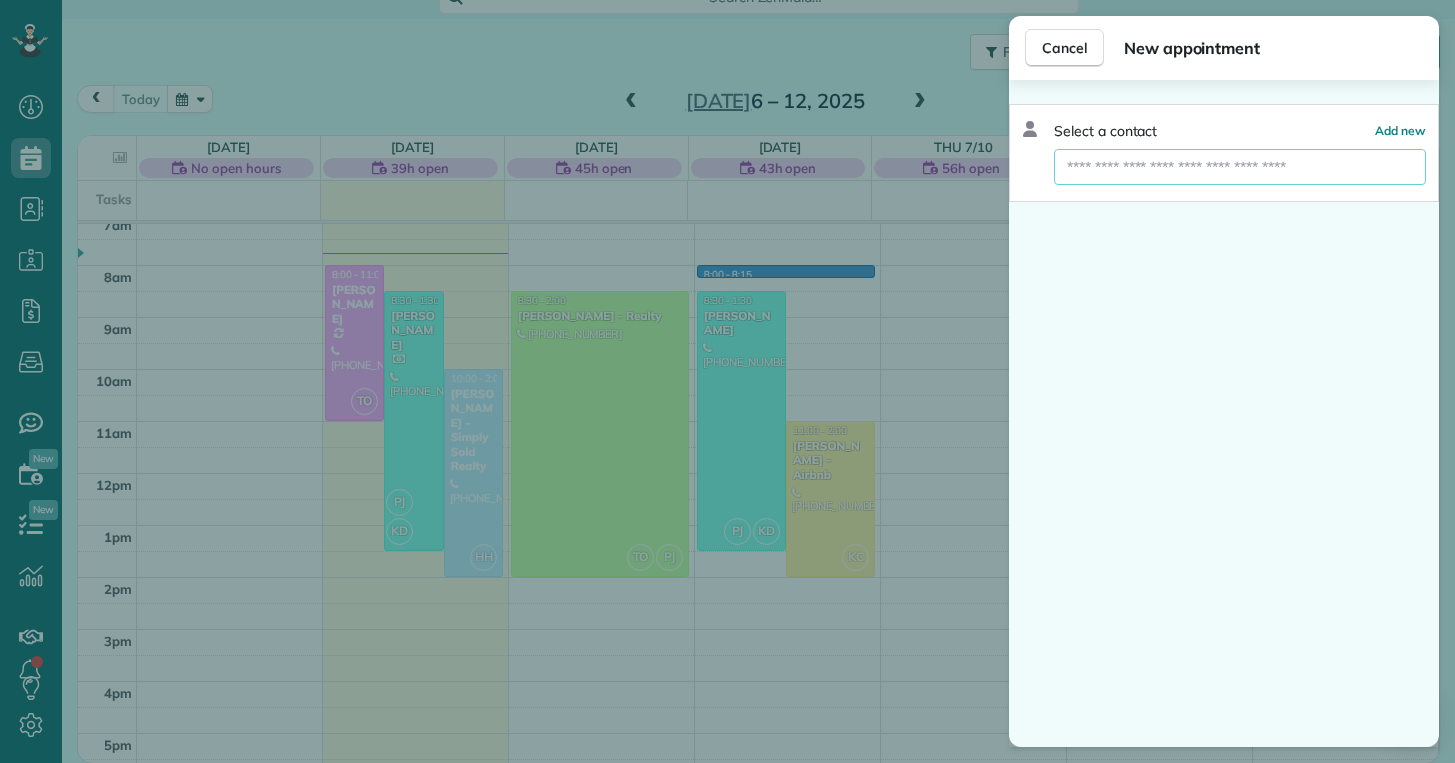click at bounding box center [1240, 167] 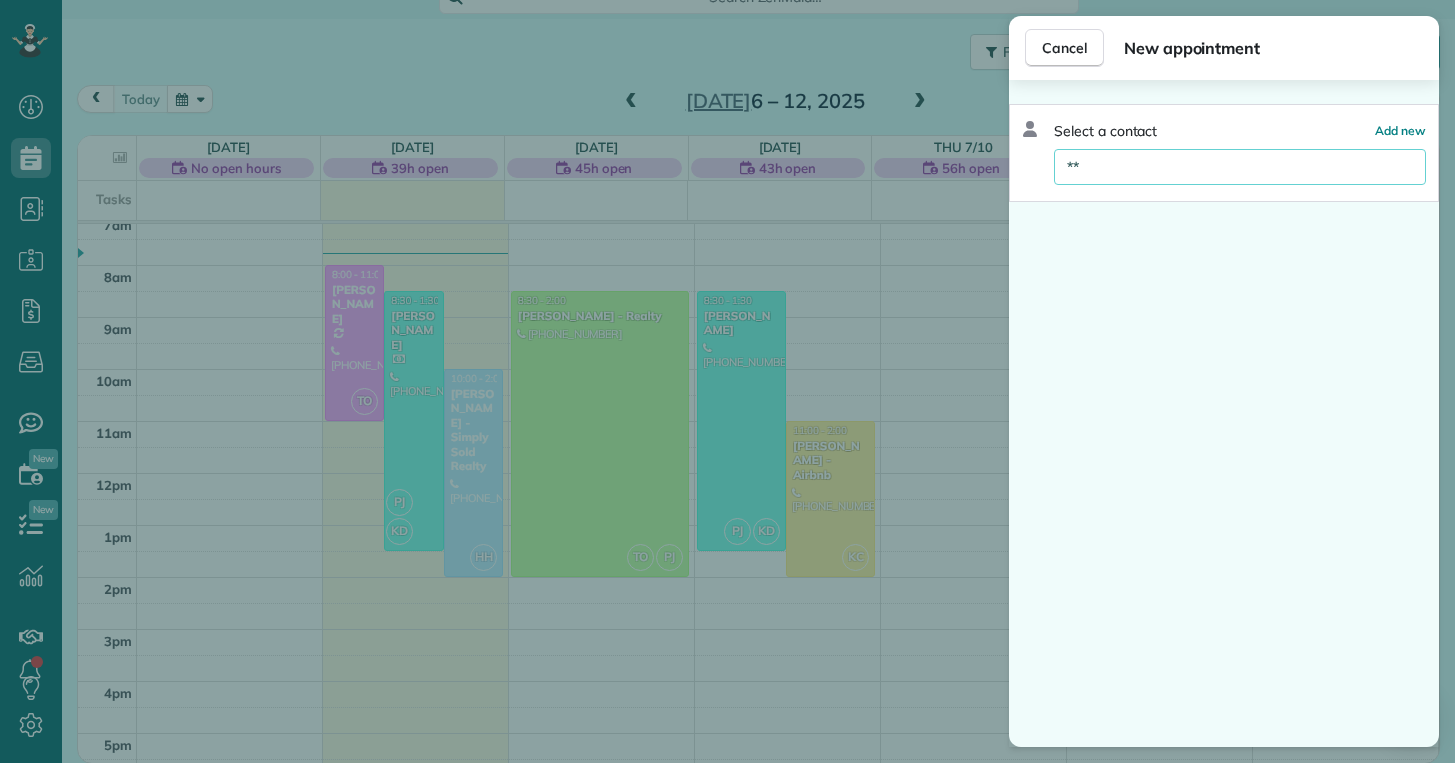 type on "*" 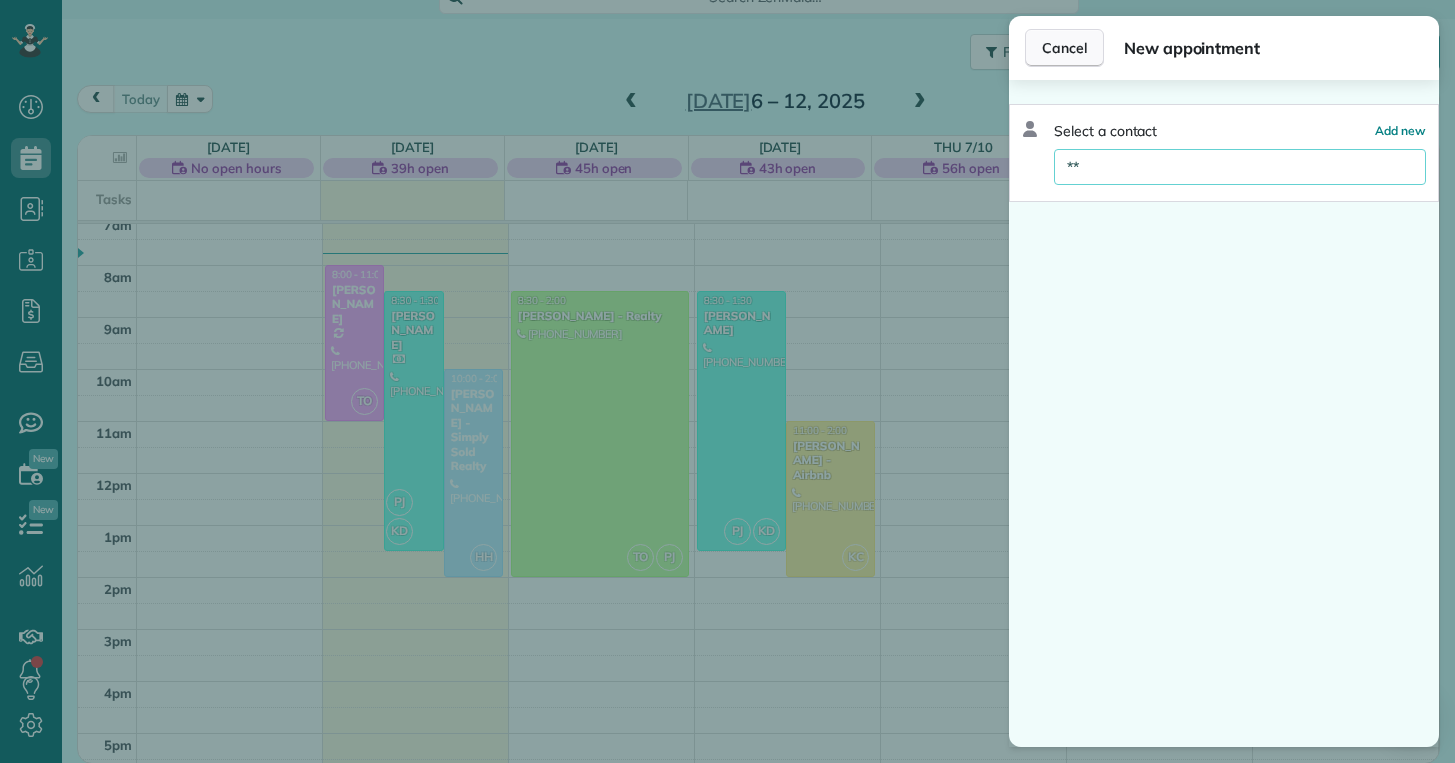 type on "**" 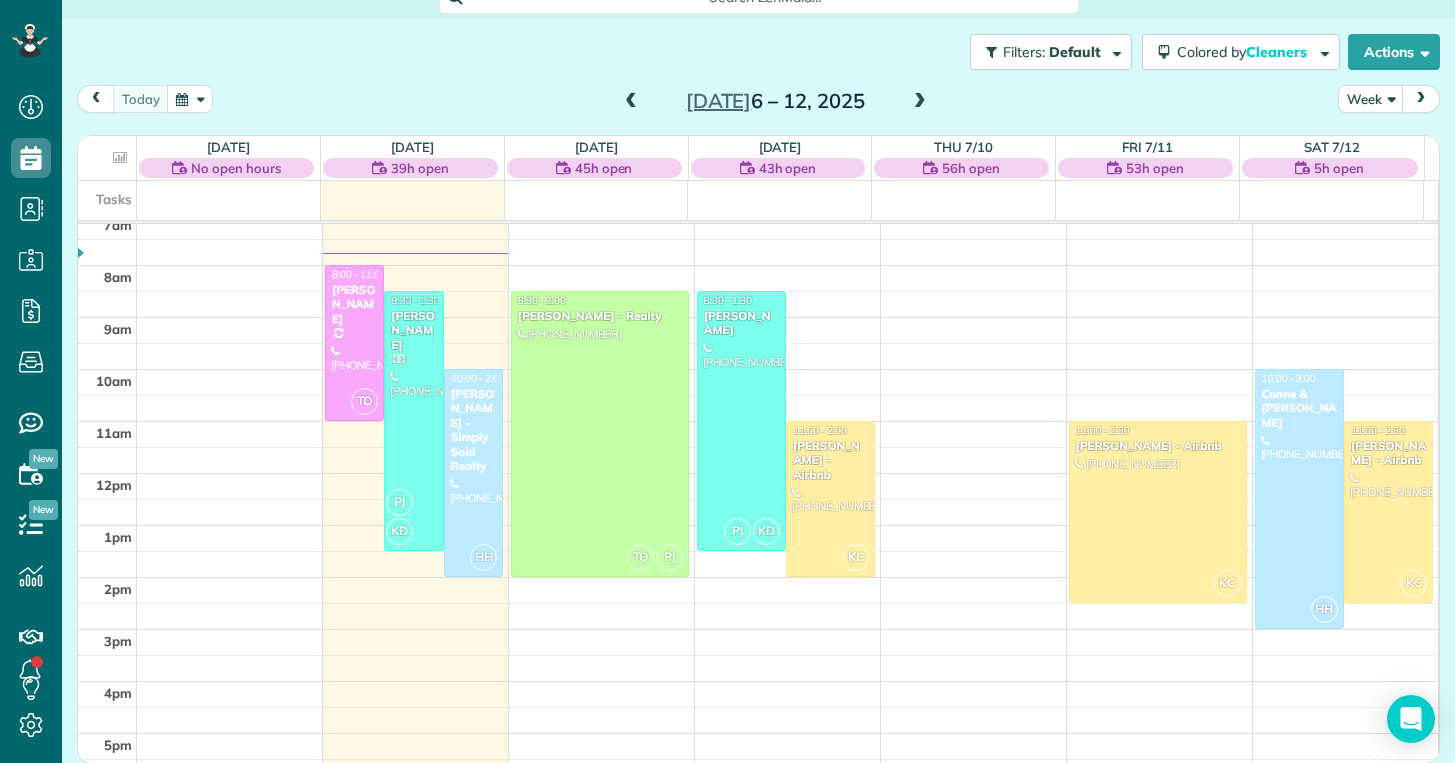 click on "12am 1am 2am 3am 4am 5am 6am 7am 8am 9am 10am 11am 12pm 1pm 2pm 3pm 4pm 5pm 6pm 7pm 8pm 9pm 10pm 11pm TO 8:00 - 11:00 [PERSON_NAME] [PHONE_NUMBER] [STREET_ADDRESS][PERSON_NAME] PJ KD 8:30 - 1:30 [PERSON_NAME] [PHONE_NUMBER] [STREET_ADDRESS] HH 10:00 - 2:00 [PERSON_NAME] - Simply Sold Realty [PHONE_NUMBER] [STREET_ADDRESS] ? TO PJ 8:30 - 2:00 [PERSON_NAME] - Realty [PHONE_NUMBER] [STREET_ADDRESS] ? PJ KD 8:30 - 1:30 [PERSON_NAME] [PHONE_NUMBER] [STREET_ADDRESS] KC 11:00 - 2:00 [PERSON_NAME] - Airbnb [PHONE_NUMBER] [GEOGRAPHIC_DATA][PERSON_NAME] KC 11:00 - 2:30 [PERSON_NAME] - Airbnb [PHONE_NUMBER] [GEOGRAPHIC_DATA][PERSON_NAME] HH 10:00 - 3:00 [PERSON_NAME] & [PERSON_NAME] [PHONE_NUMBER] [STREET_ADDRESS] KC 11:00 - 2:30 [PERSON_NAME] - Airbnb [PHONE_NUMBER] [STREET_ADDRESS][PERSON_NAME]" at bounding box center (758, 473) 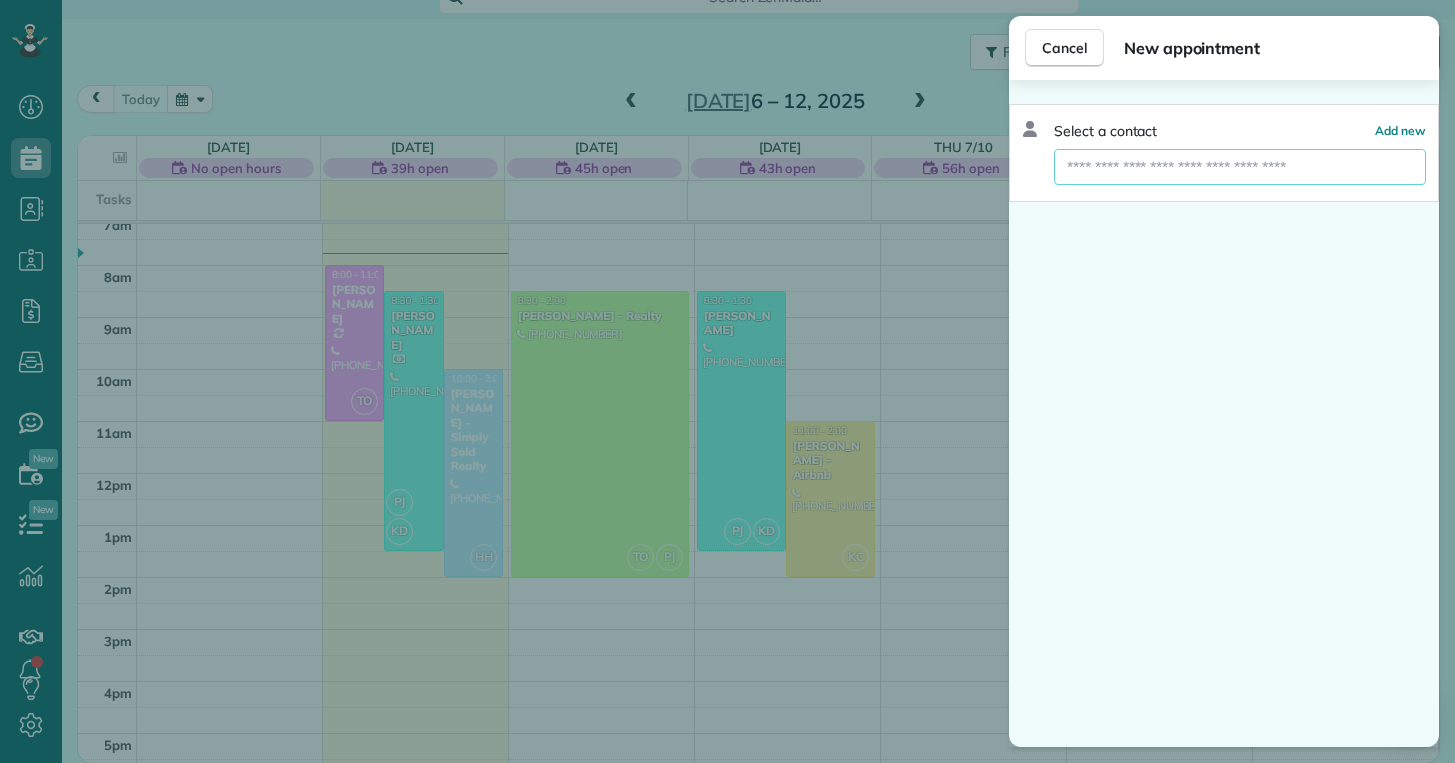 click at bounding box center [1240, 167] 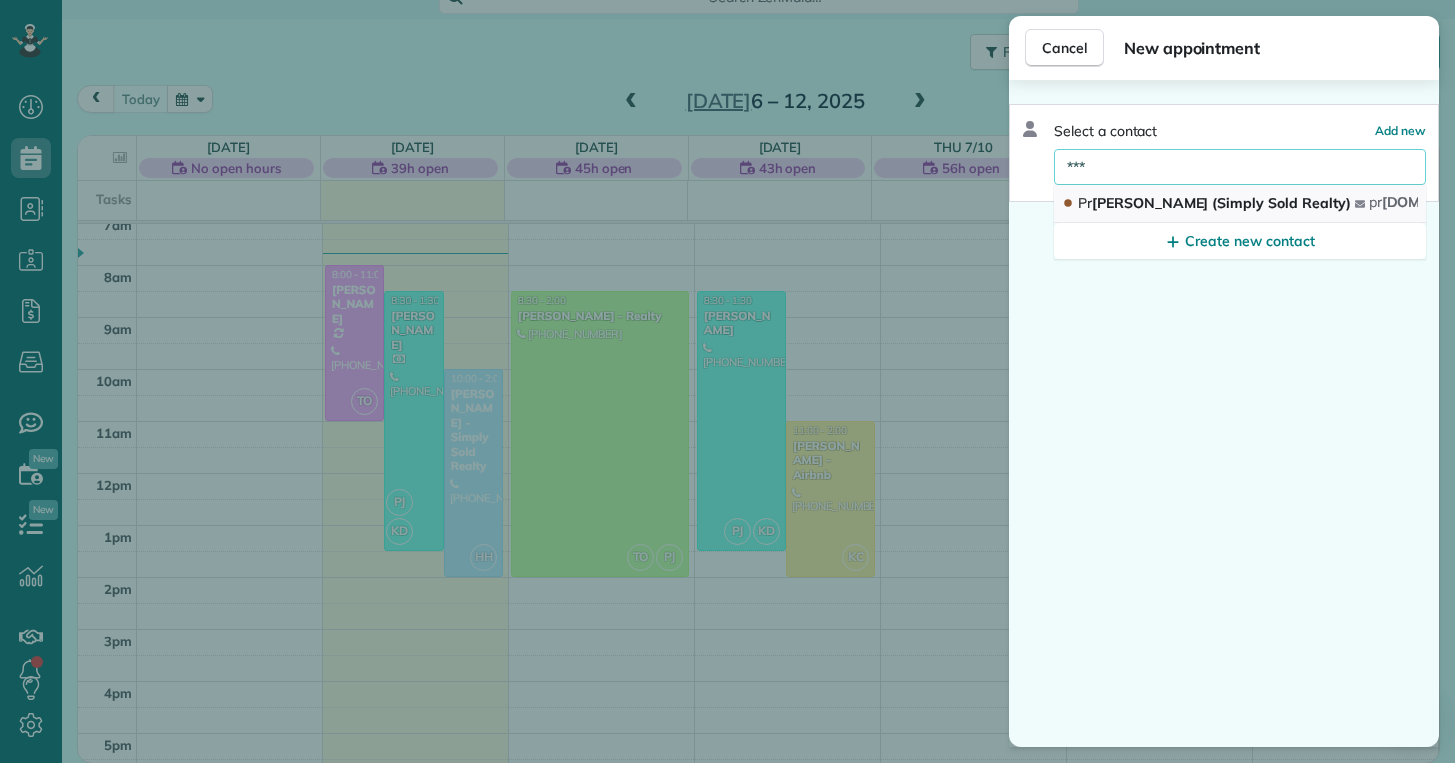 type on "***" 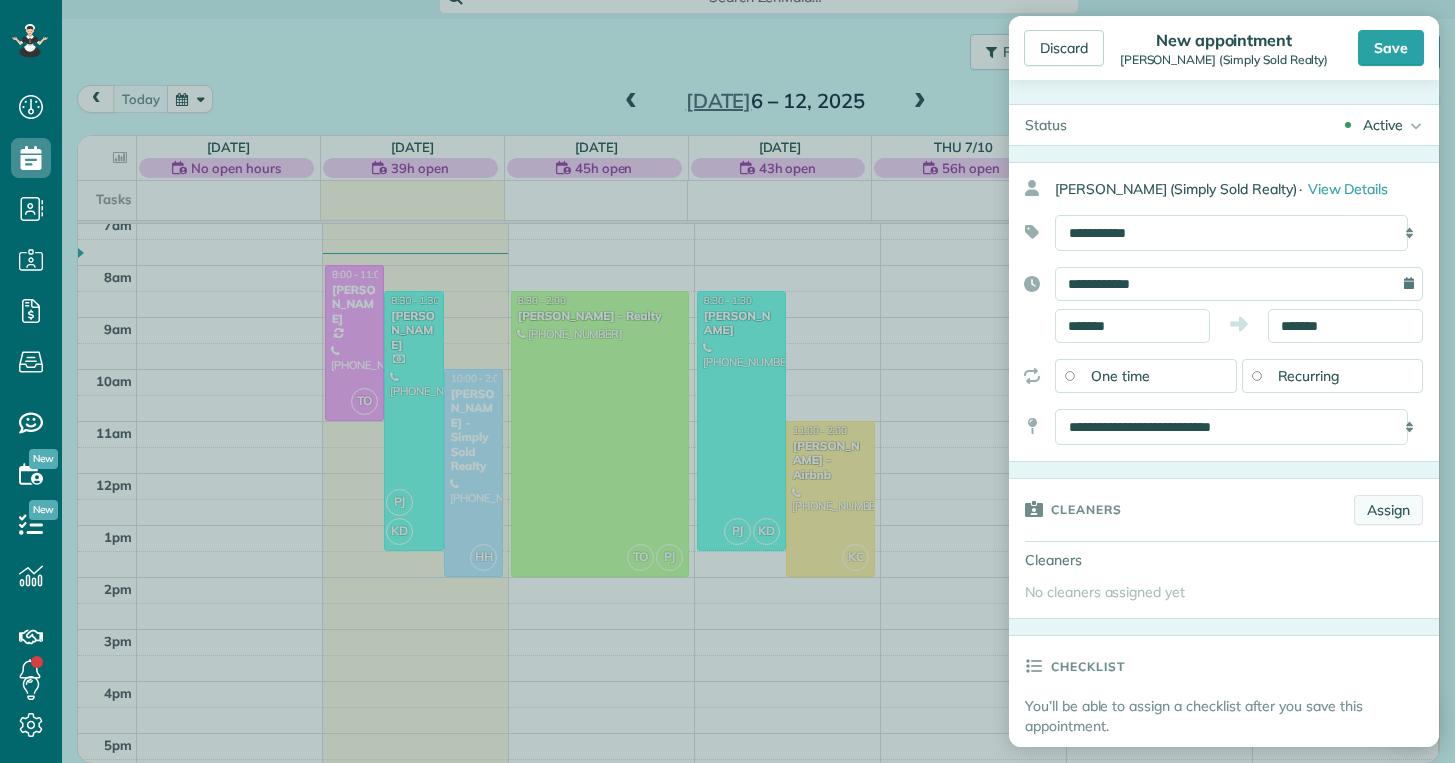 click on "Assign" at bounding box center [1388, 510] 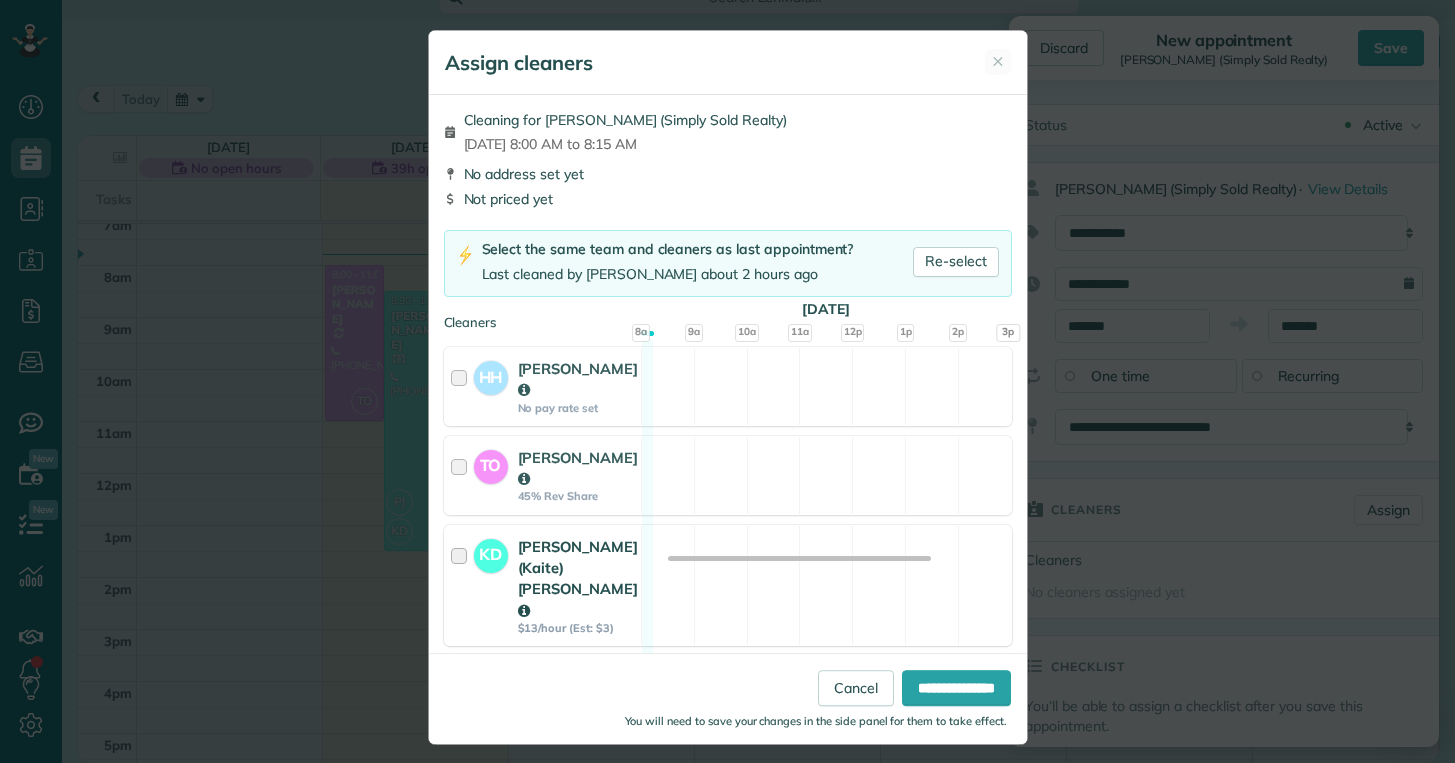 click on "KD" at bounding box center [491, 553] 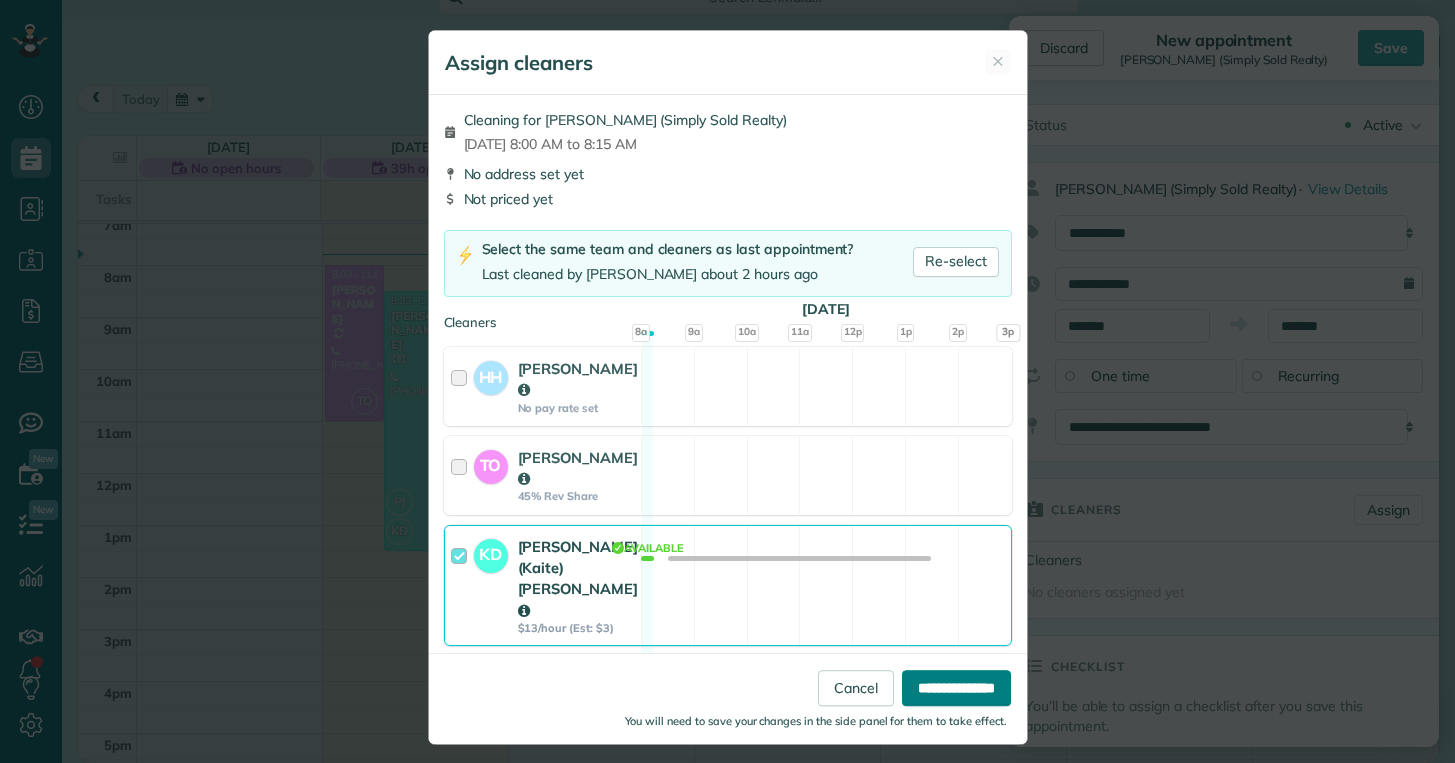 click on "**********" at bounding box center [956, 688] 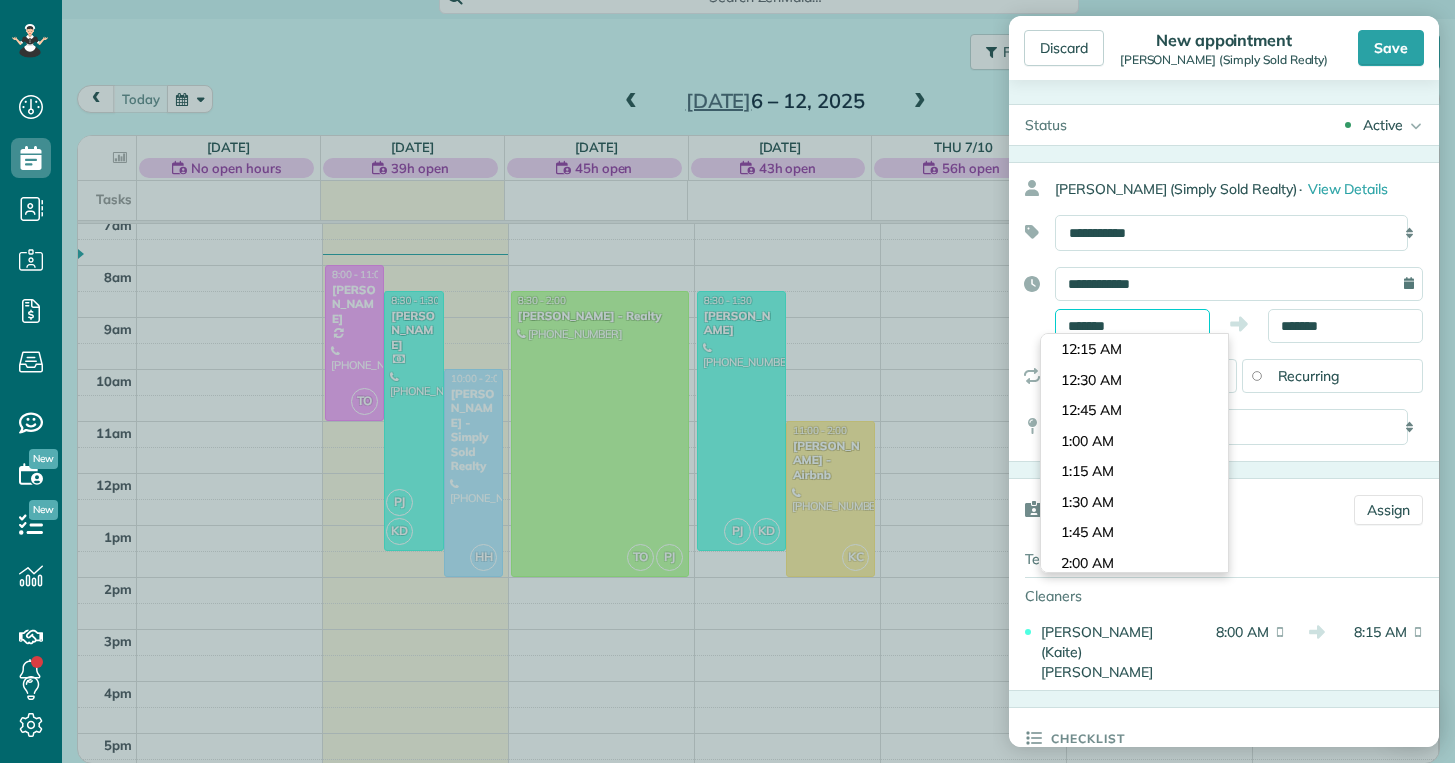 click on "Dashboard
Scheduling
Calendar View
List View
Dispatch View - Weekly scheduling (Beta)" at bounding box center (727, 381) 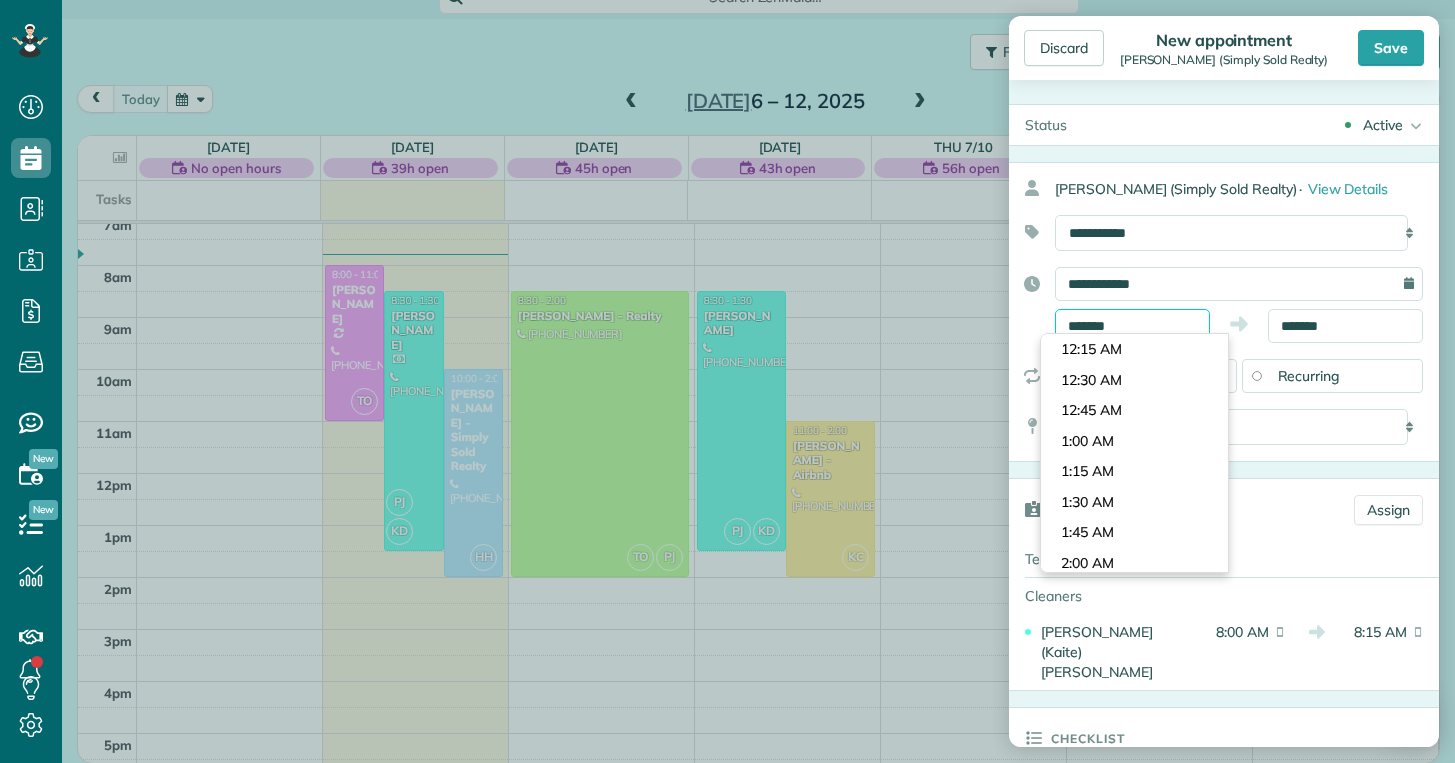 scroll, scrollTop: 900, scrollLeft: 0, axis: vertical 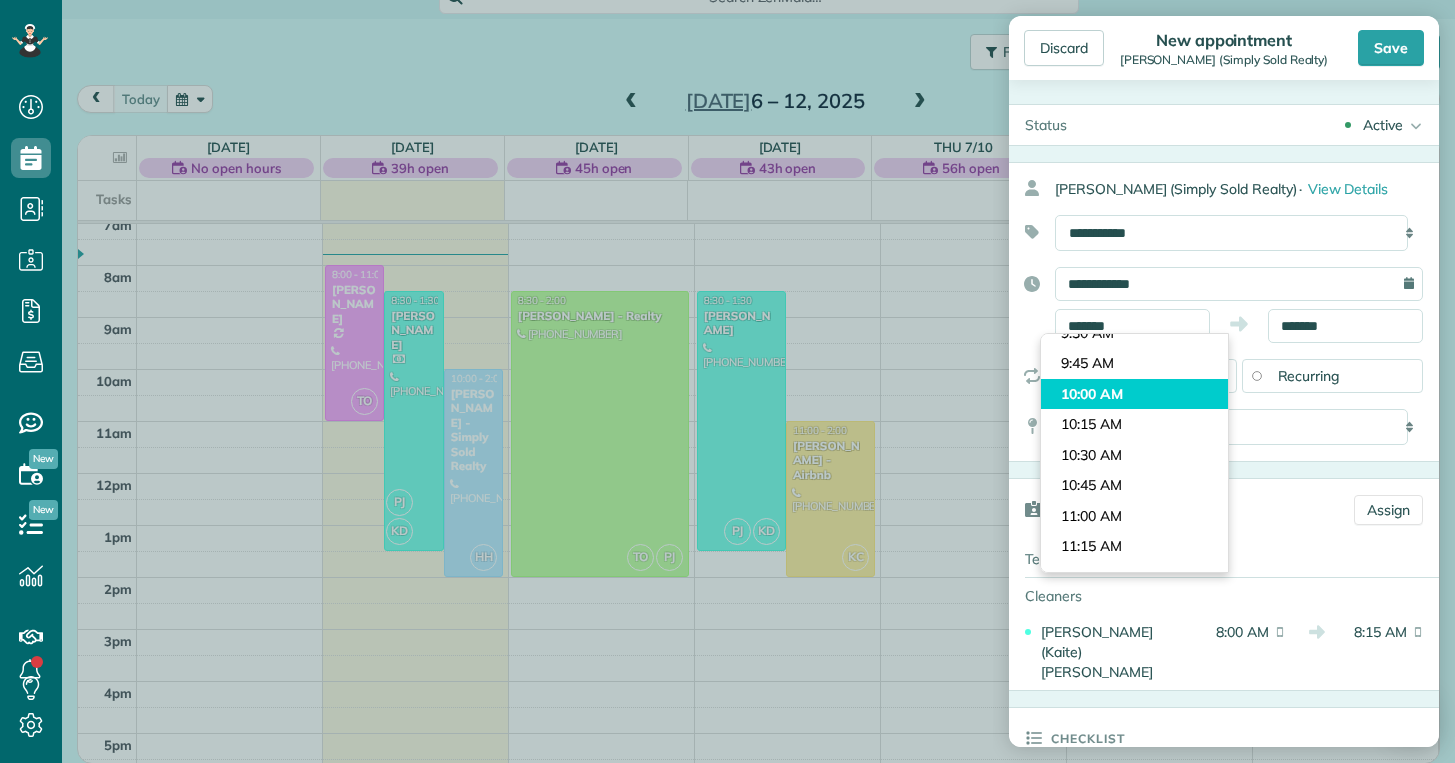 type on "********" 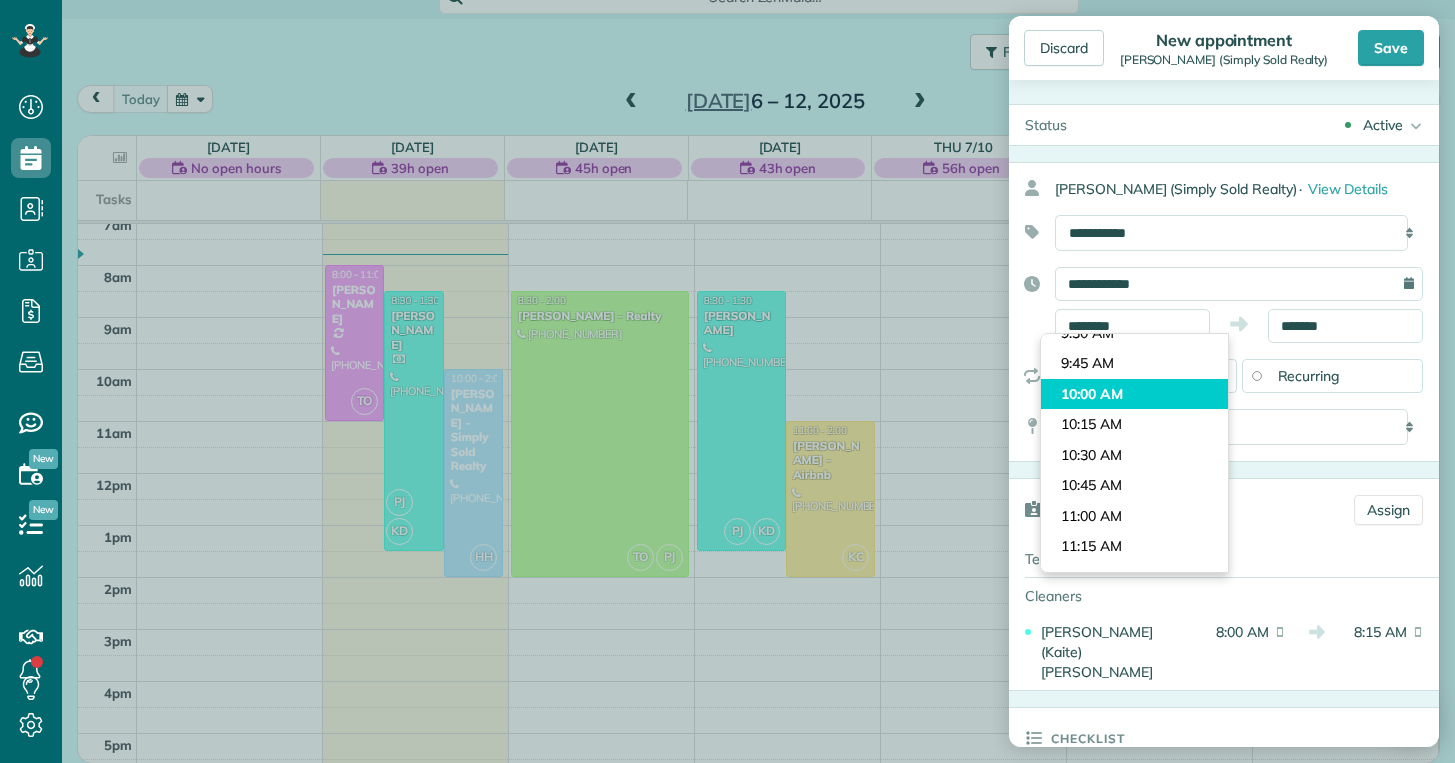 click on "Dashboard
Scheduling
Calendar View
List View
Dispatch View - Weekly scheduling (Beta)" at bounding box center (727, 381) 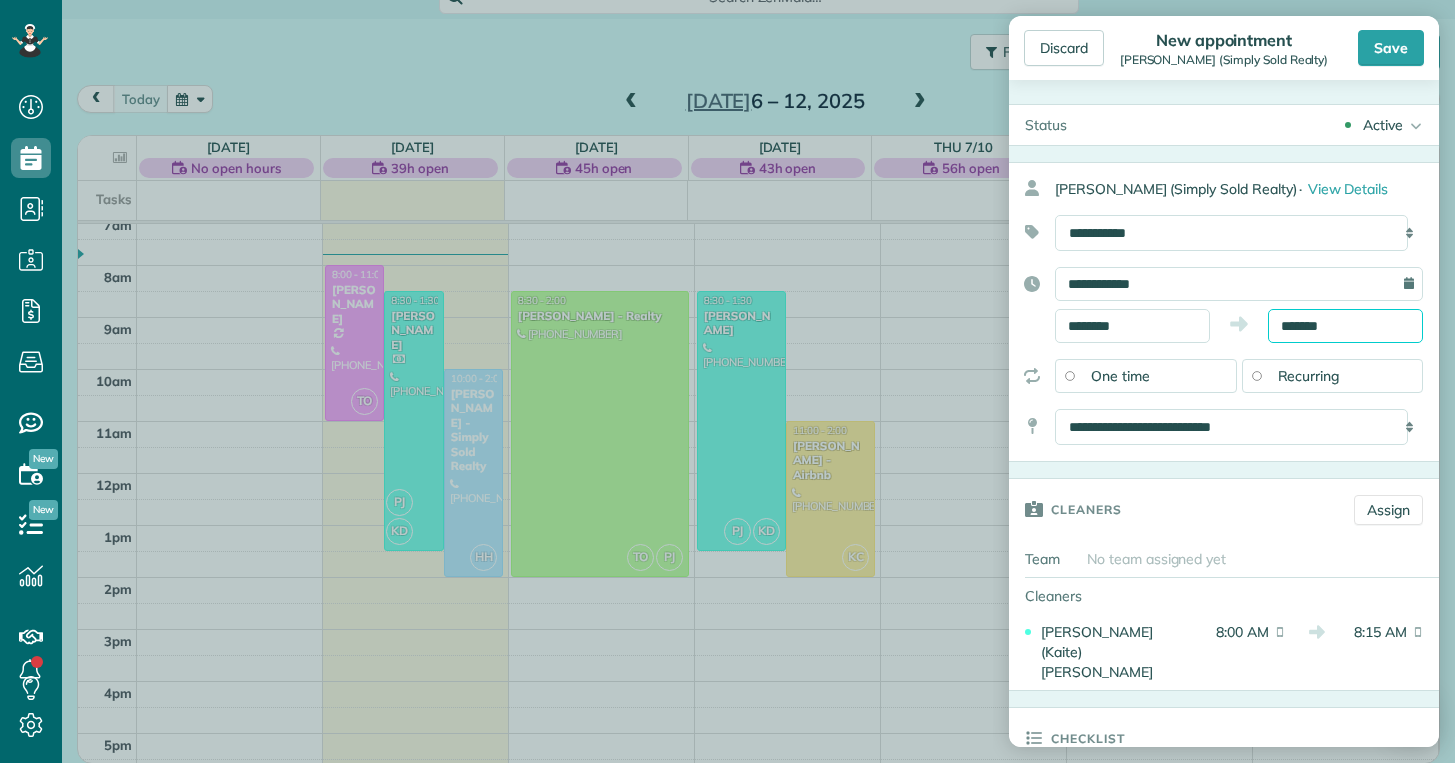 click on "*******" at bounding box center (1345, 326) 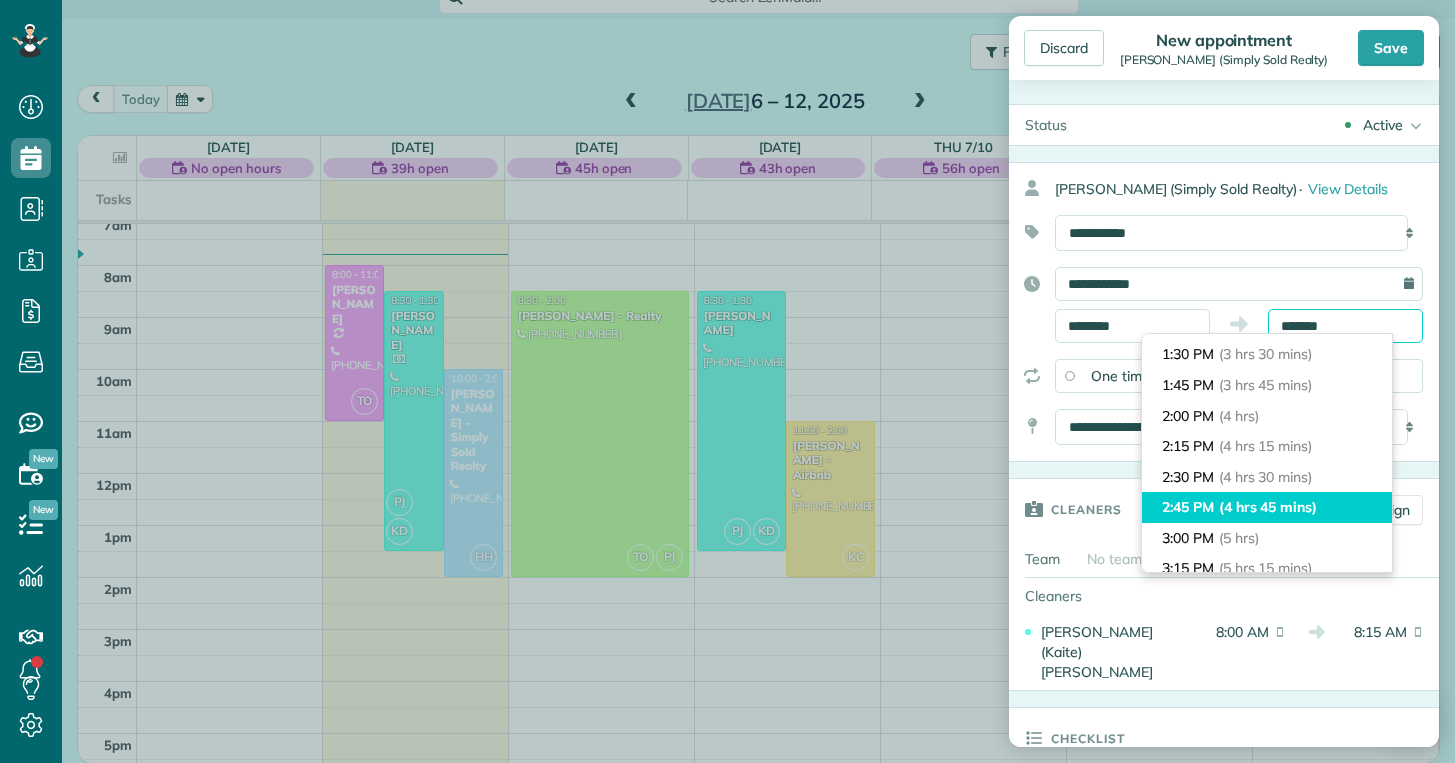 scroll, scrollTop: 585, scrollLeft: 0, axis: vertical 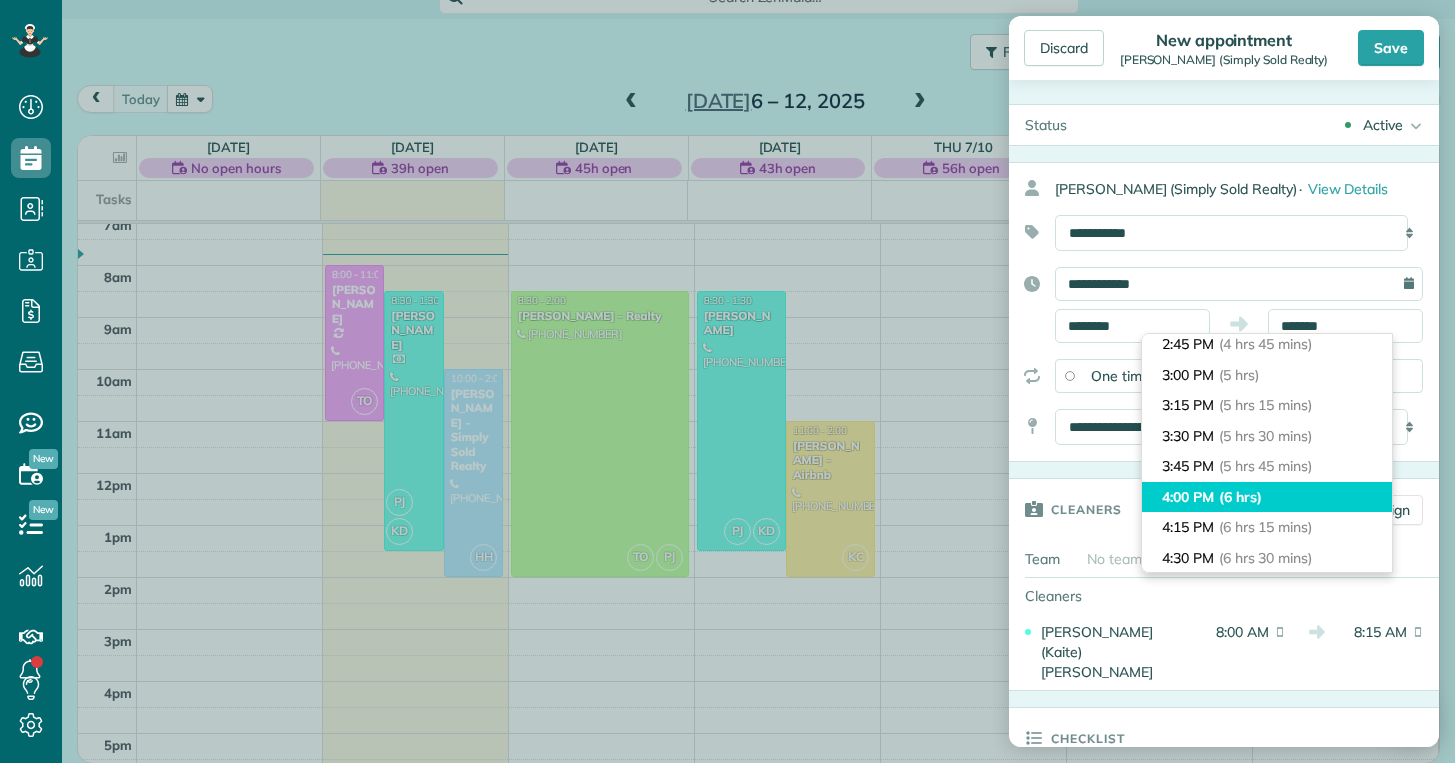 click on "(6 hrs)" at bounding box center (1240, 497) 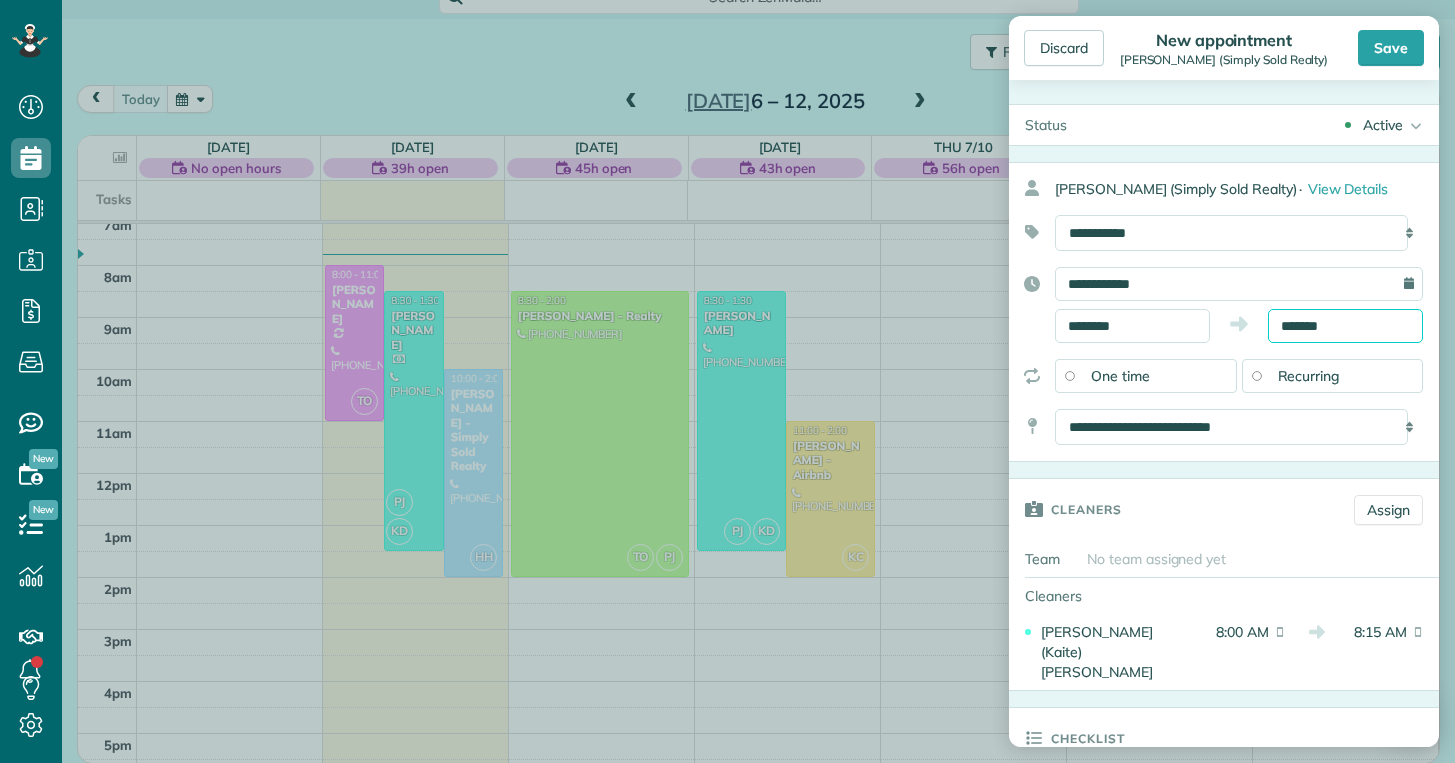 click on "*******" at bounding box center (1345, 326) 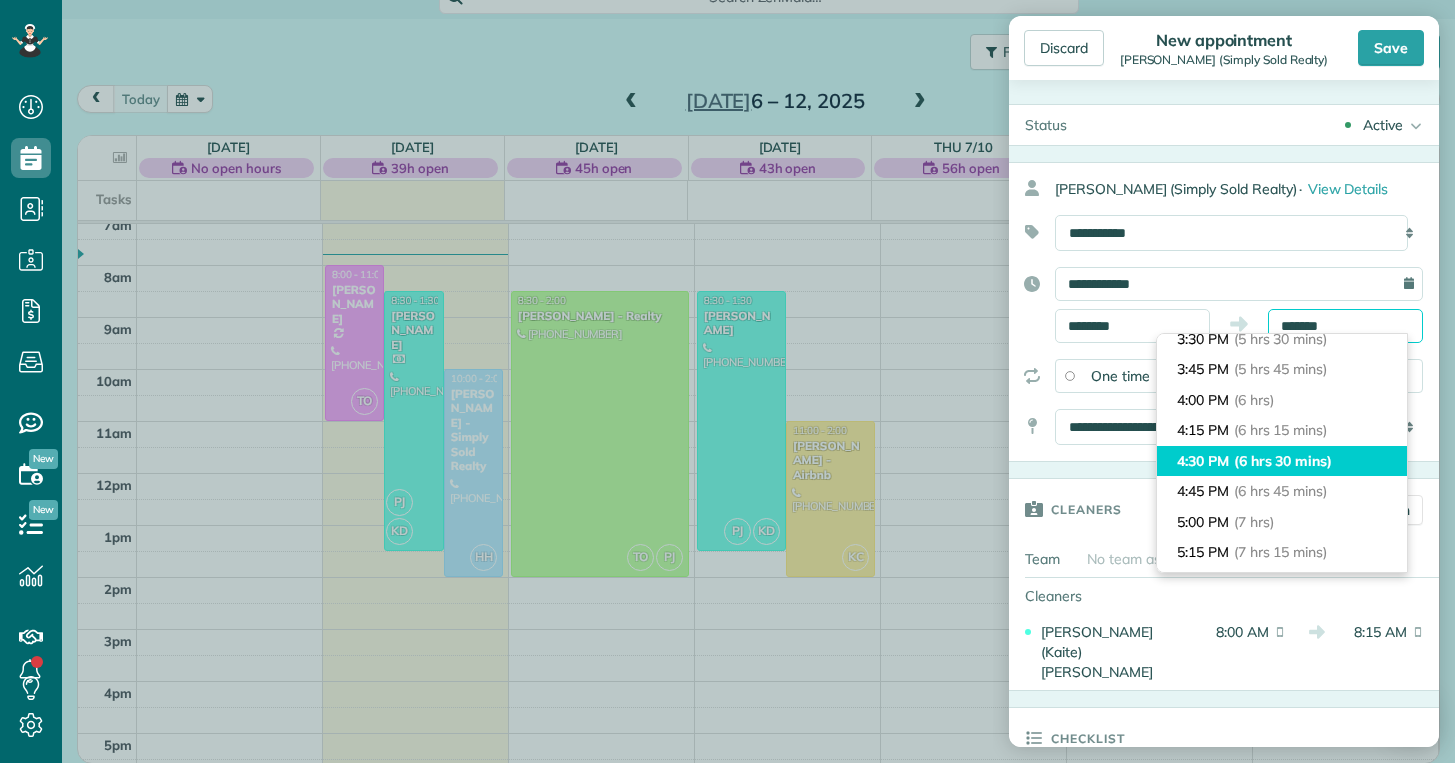 scroll, scrollTop: 659, scrollLeft: 0, axis: vertical 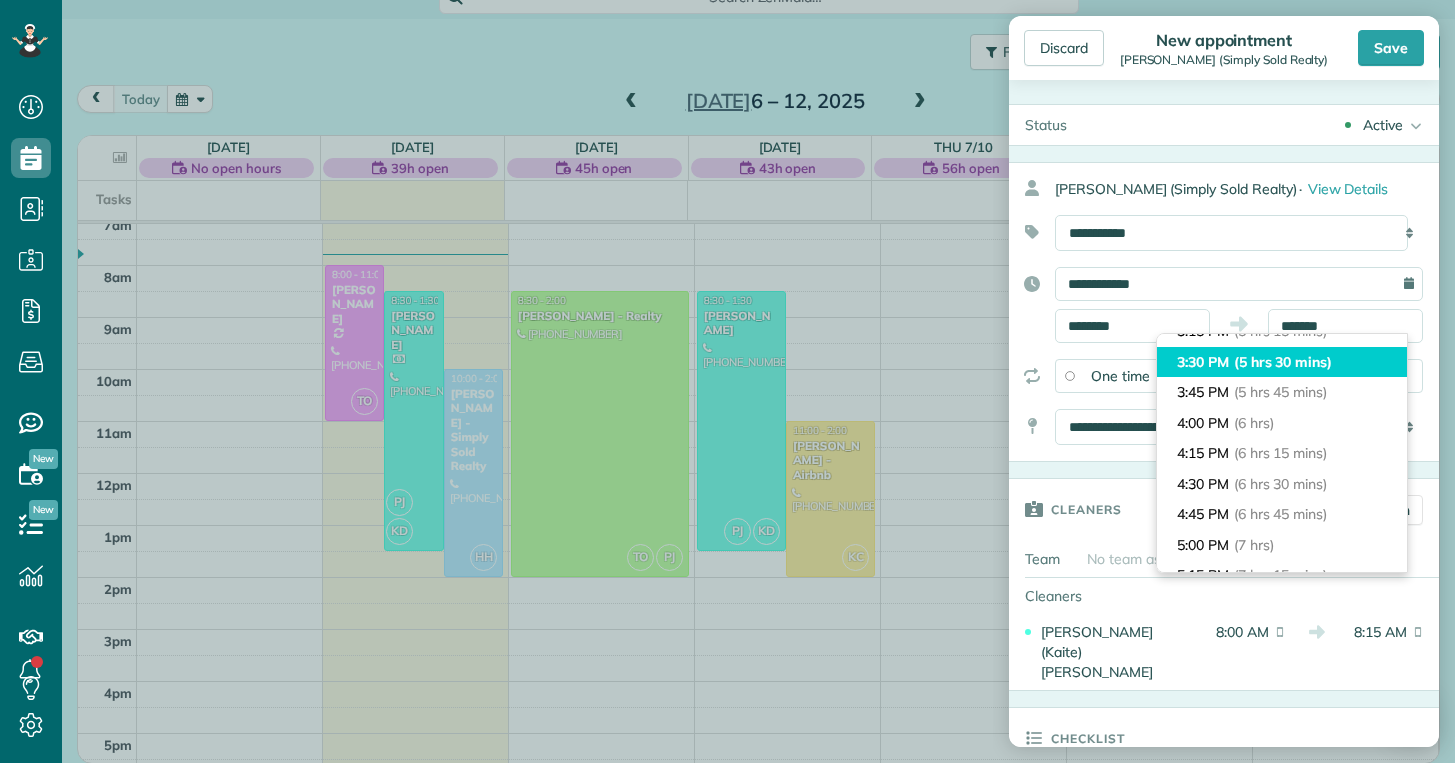 type on "*******" 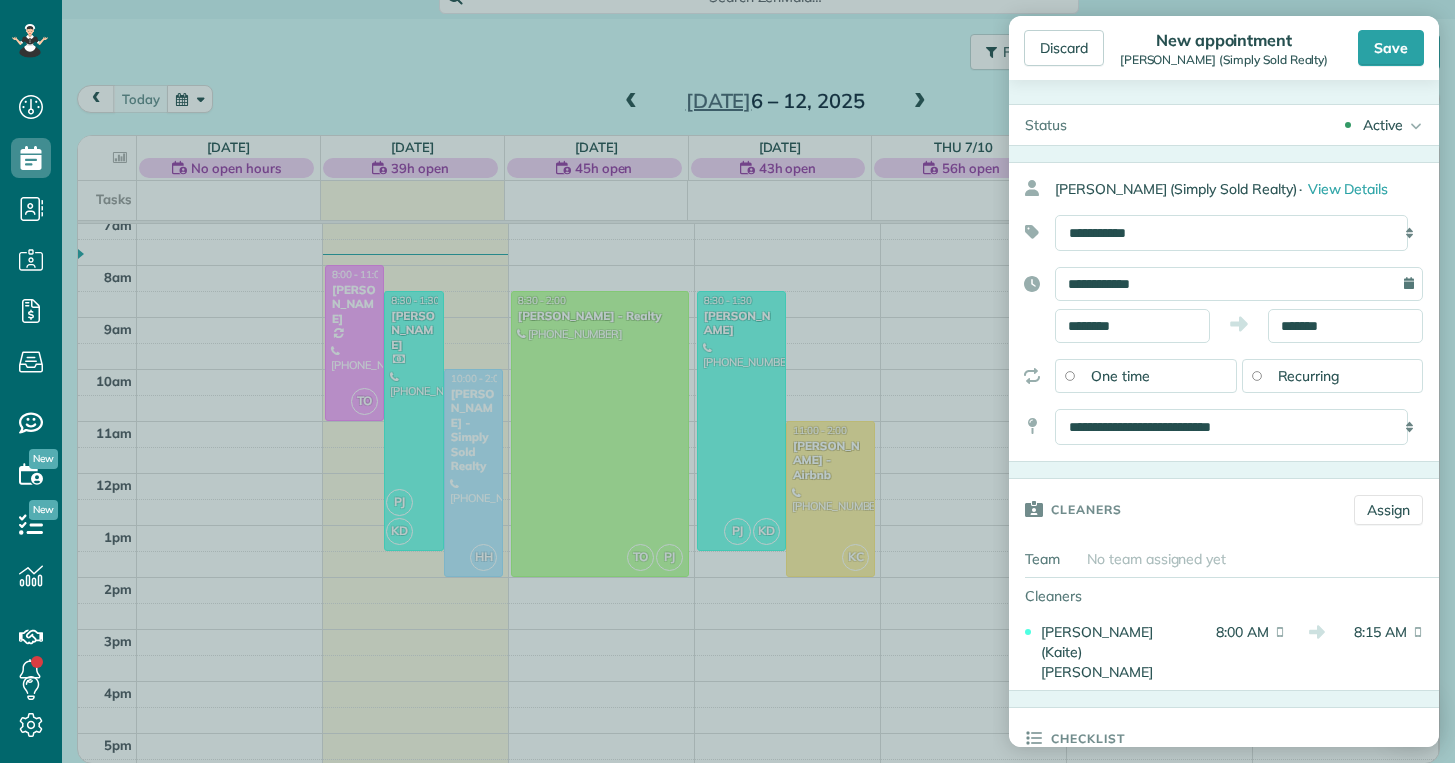 click on "**********" at bounding box center (1224, 312) 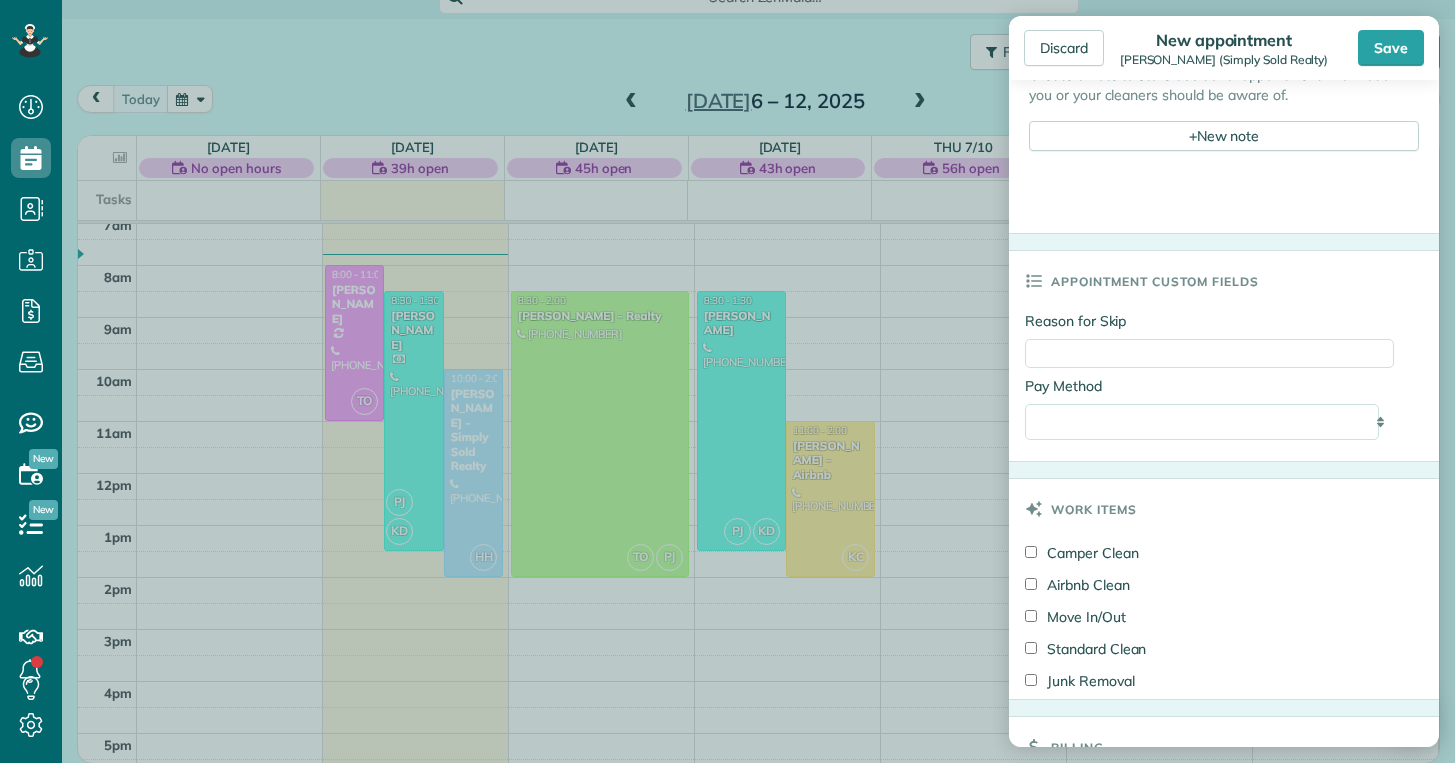 scroll, scrollTop: 1094, scrollLeft: 0, axis: vertical 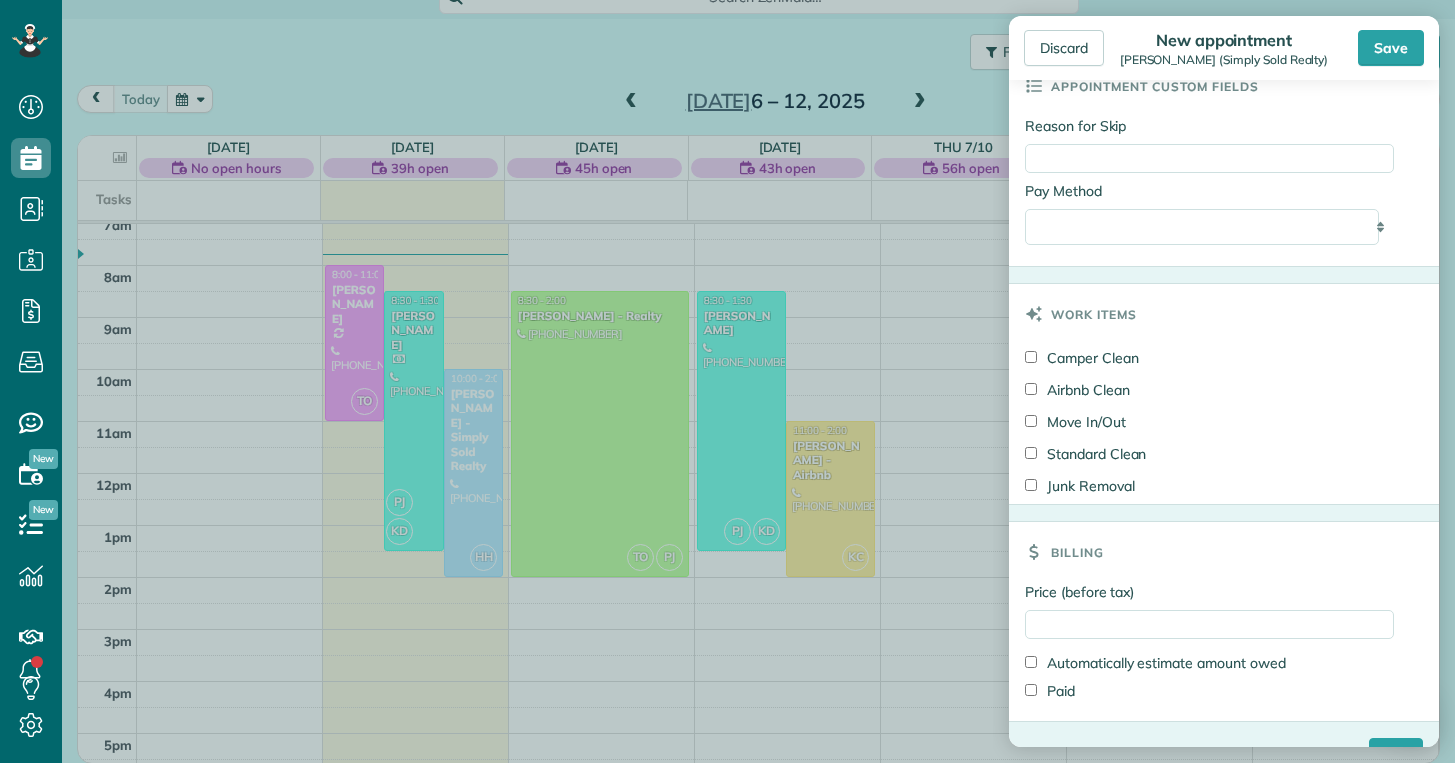 click on "Airbnb Clean" at bounding box center (1077, 390) 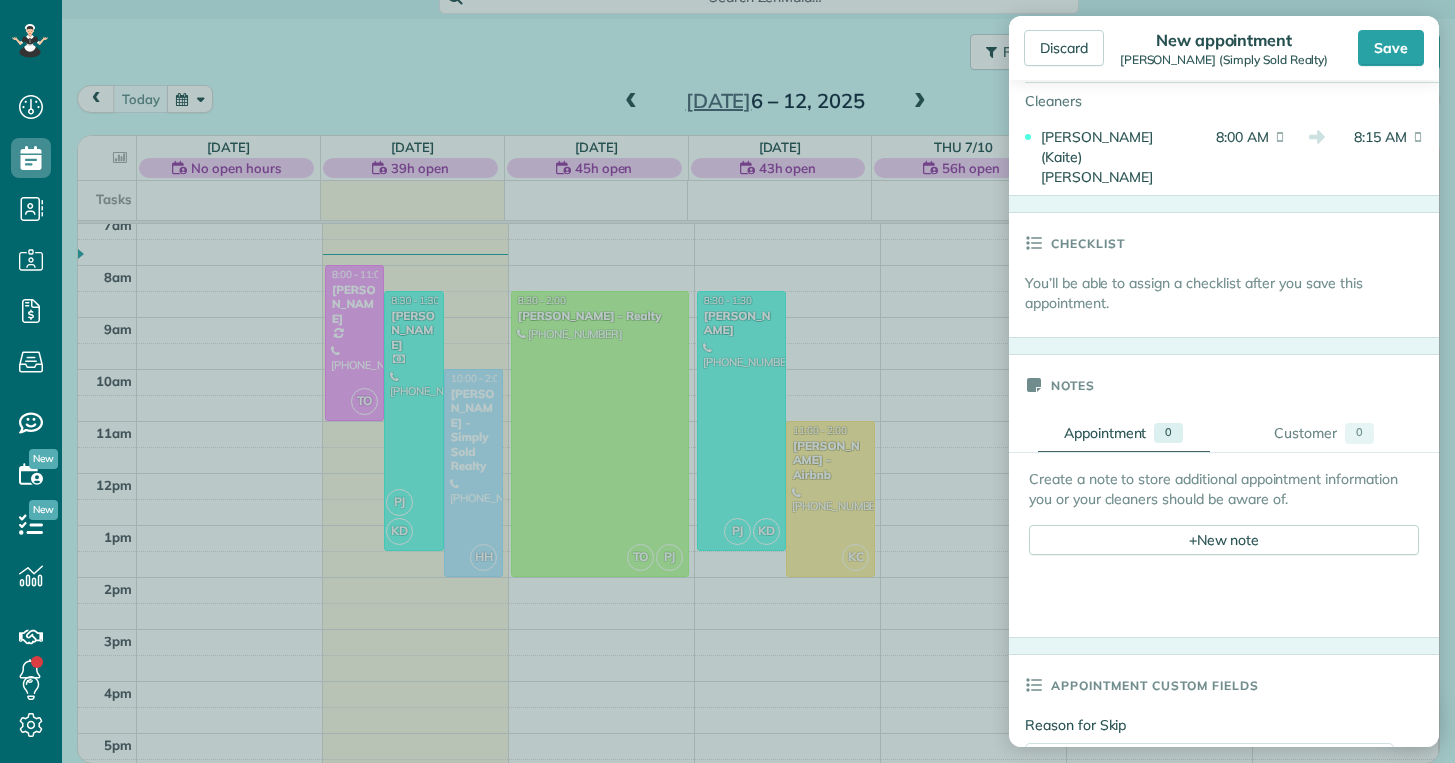 scroll, scrollTop: 0, scrollLeft: 0, axis: both 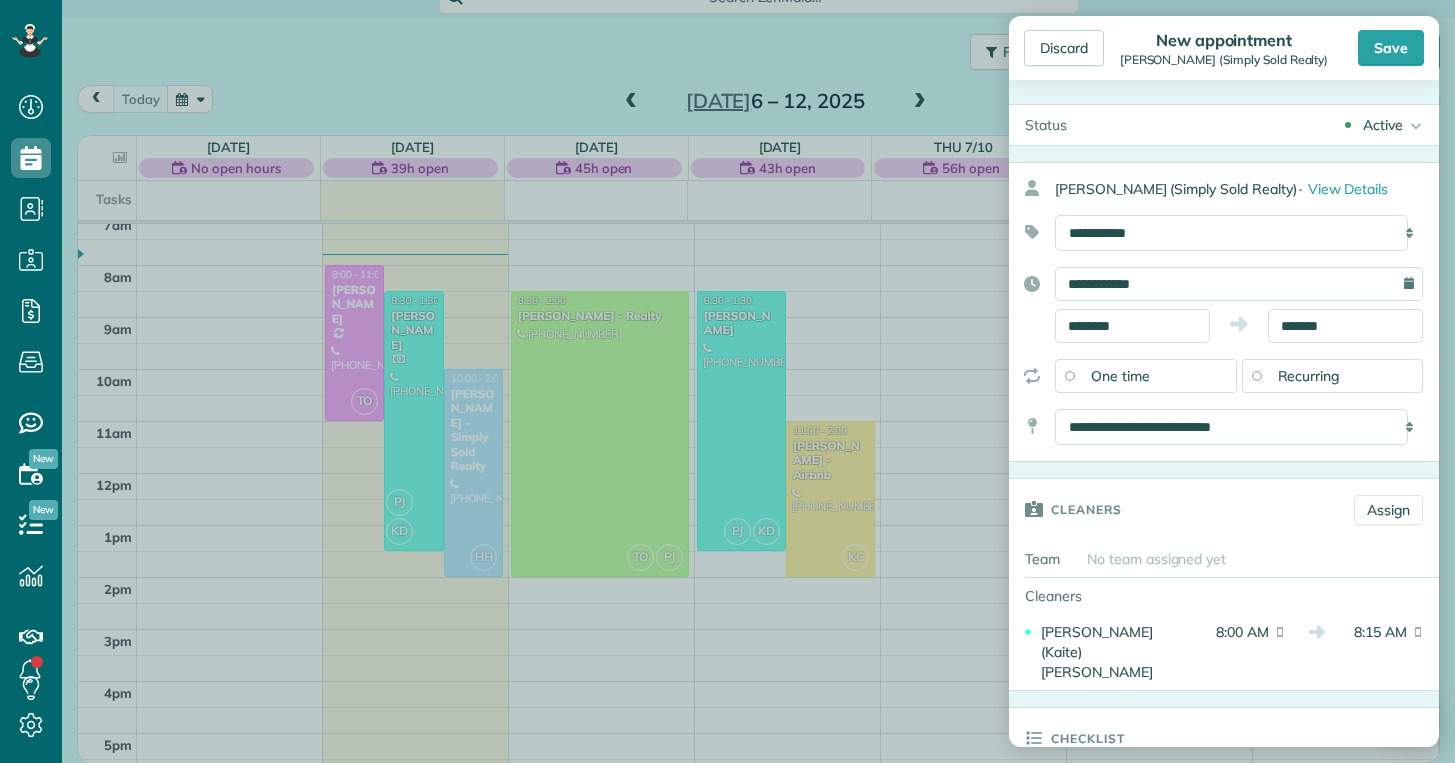 click on "Save" at bounding box center [1391, 48] 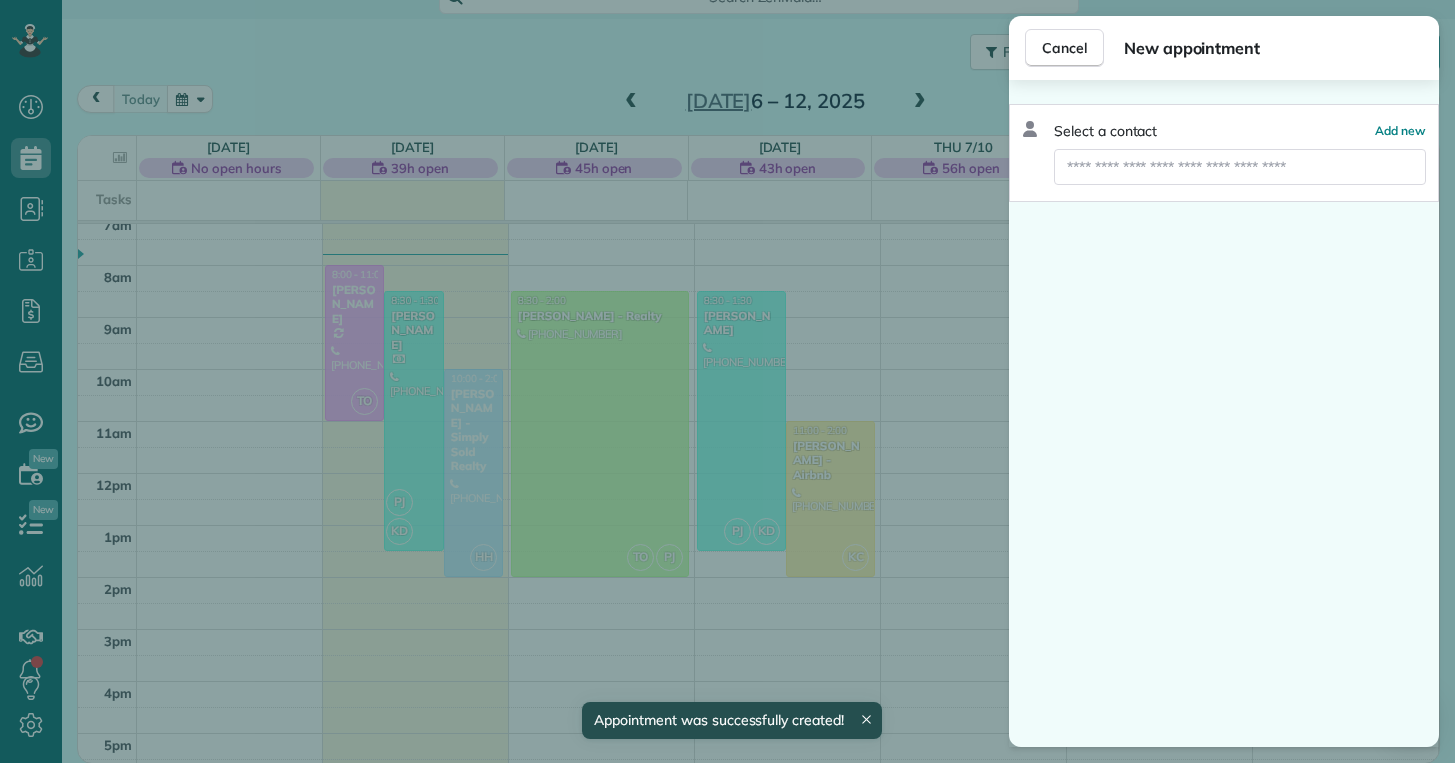 scroll, scrollTop: 137, scrollLeft: 0, axis: vertical 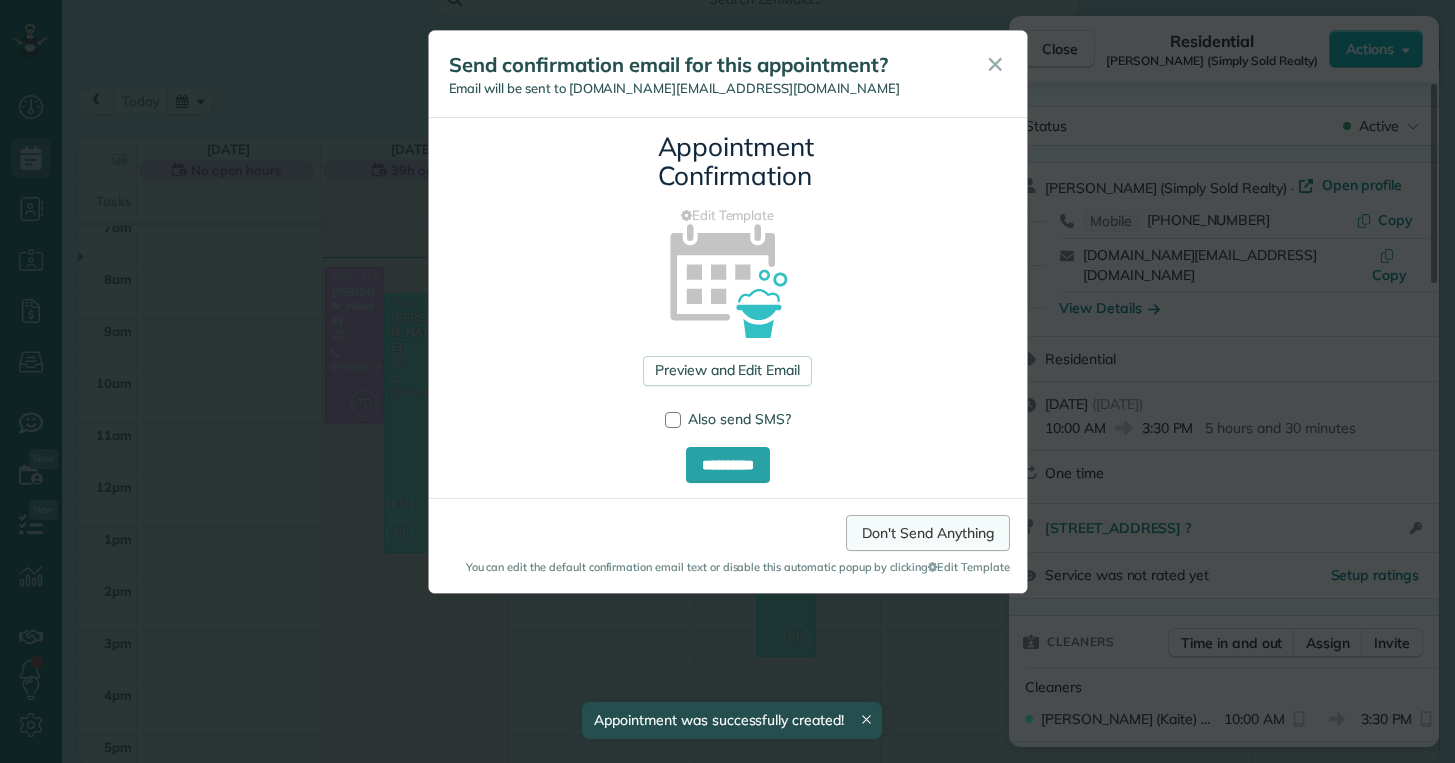 click on "Don't Send Anything" at bounding box center (927, 533) 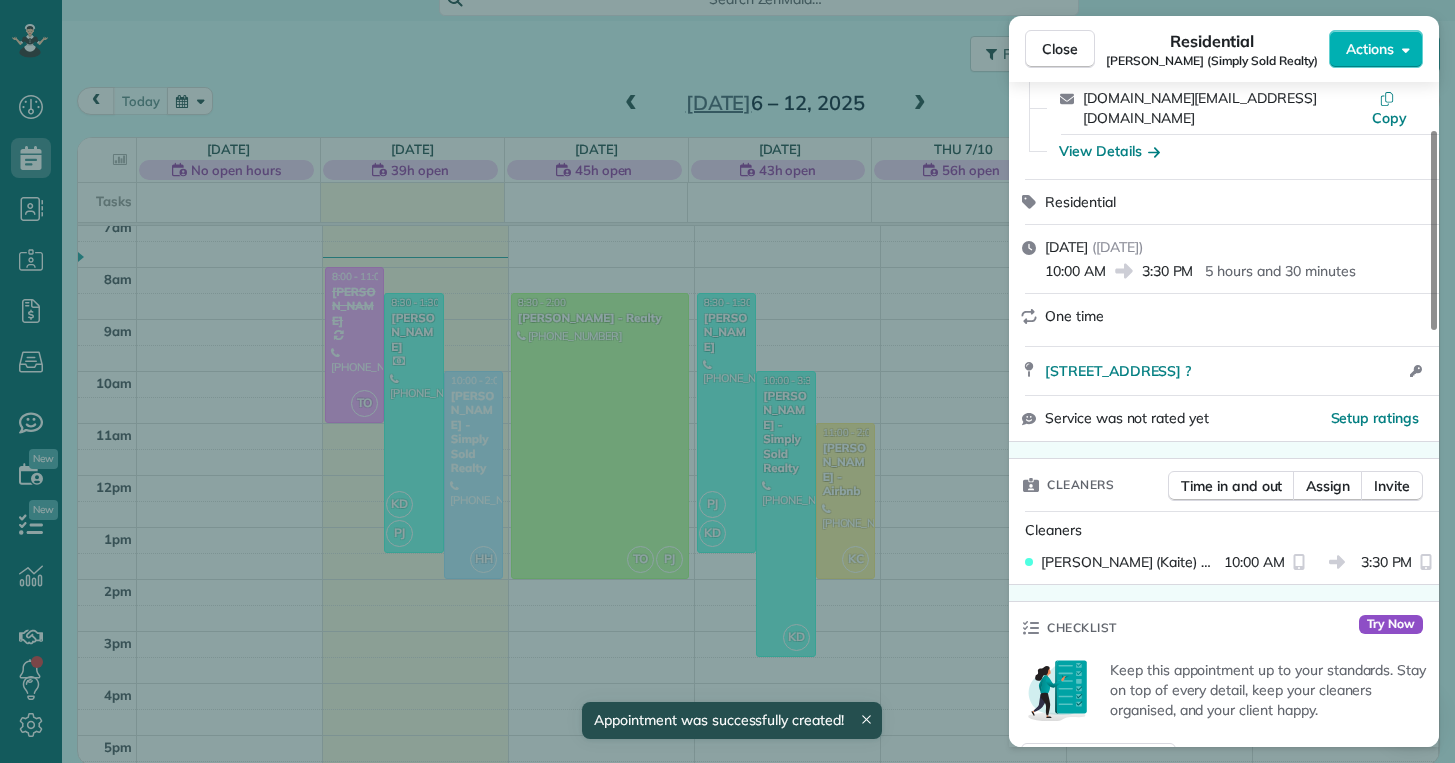 scroll, scrollTop: 179, scrollLeft: 0, axis: vertical 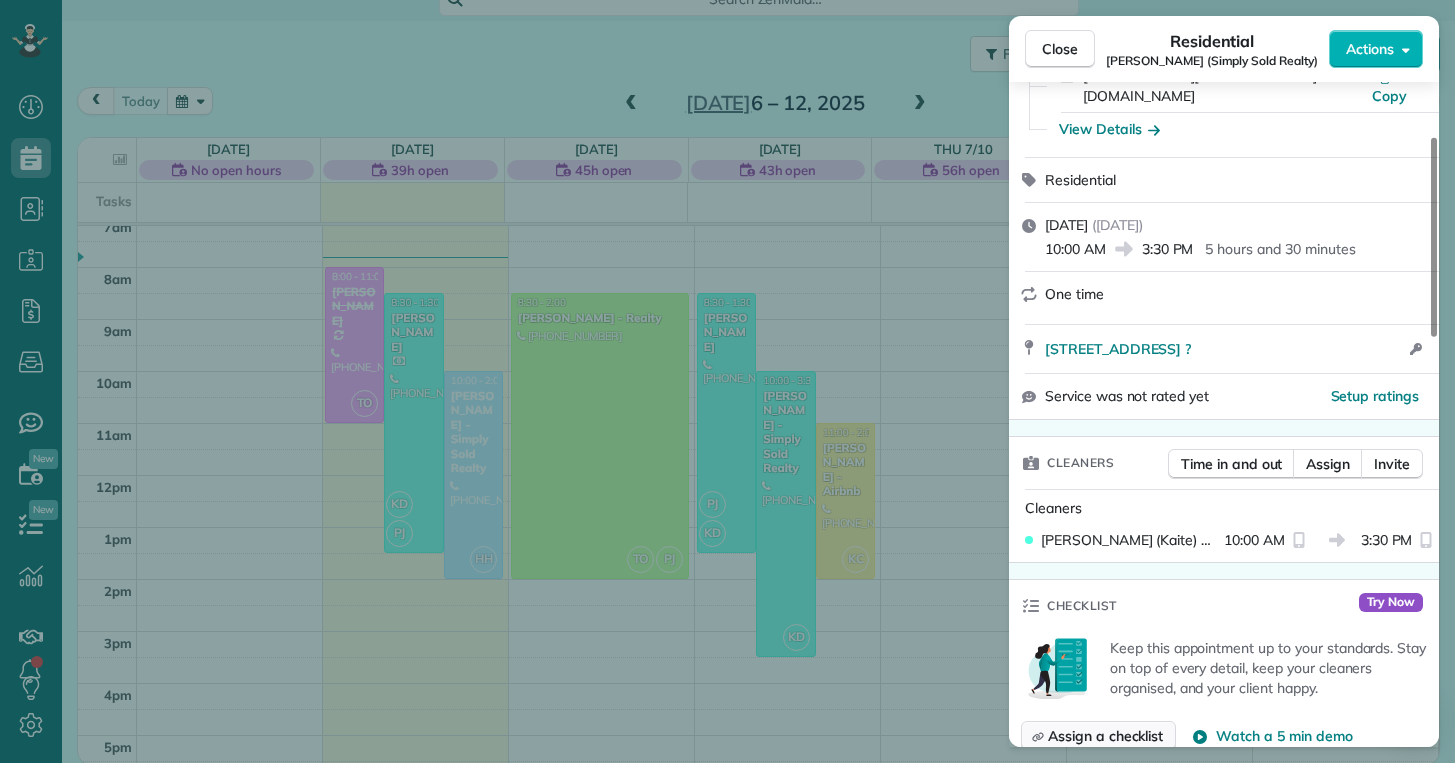 click on "Assign a checklist" at bounding box center (1105, 736) 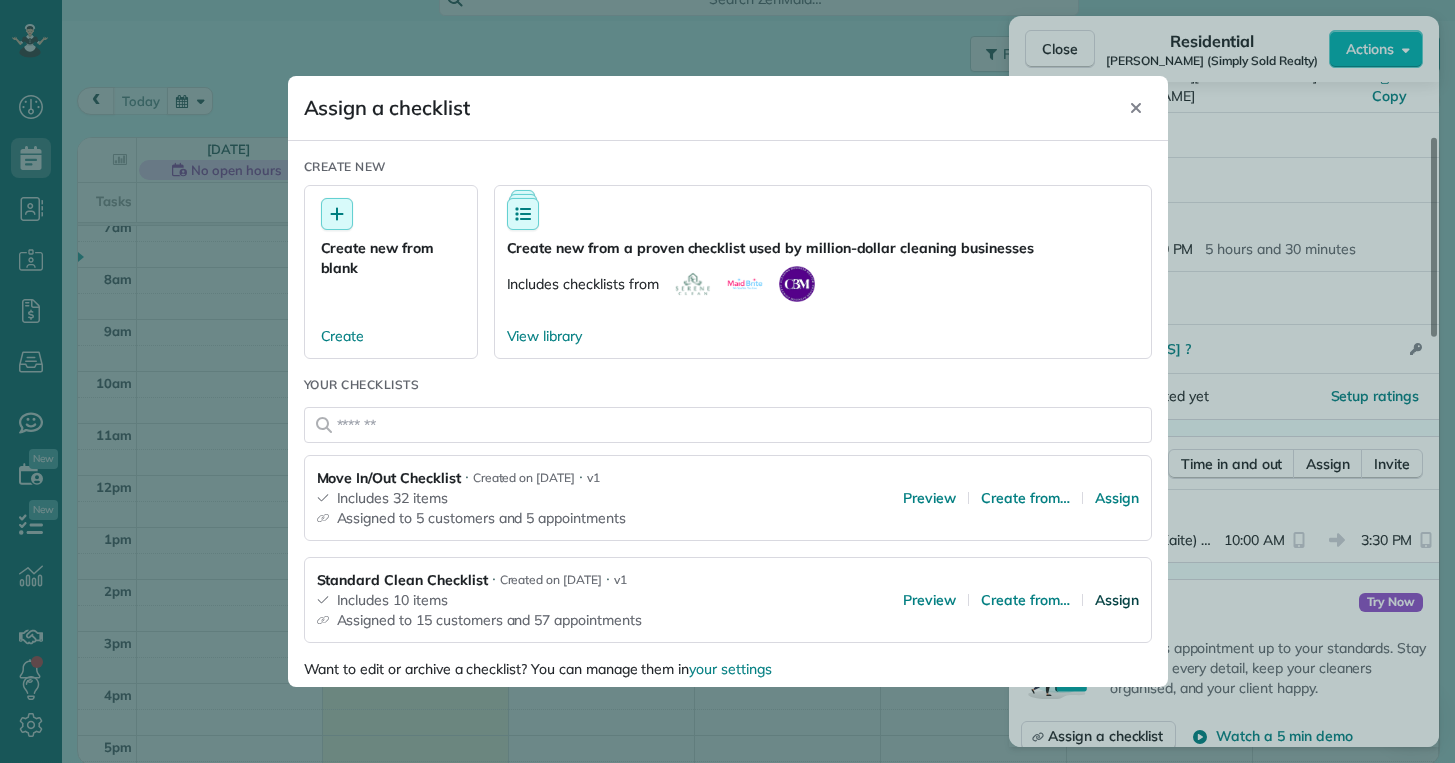 click on "Assign" at bounding box center (1117, 600) 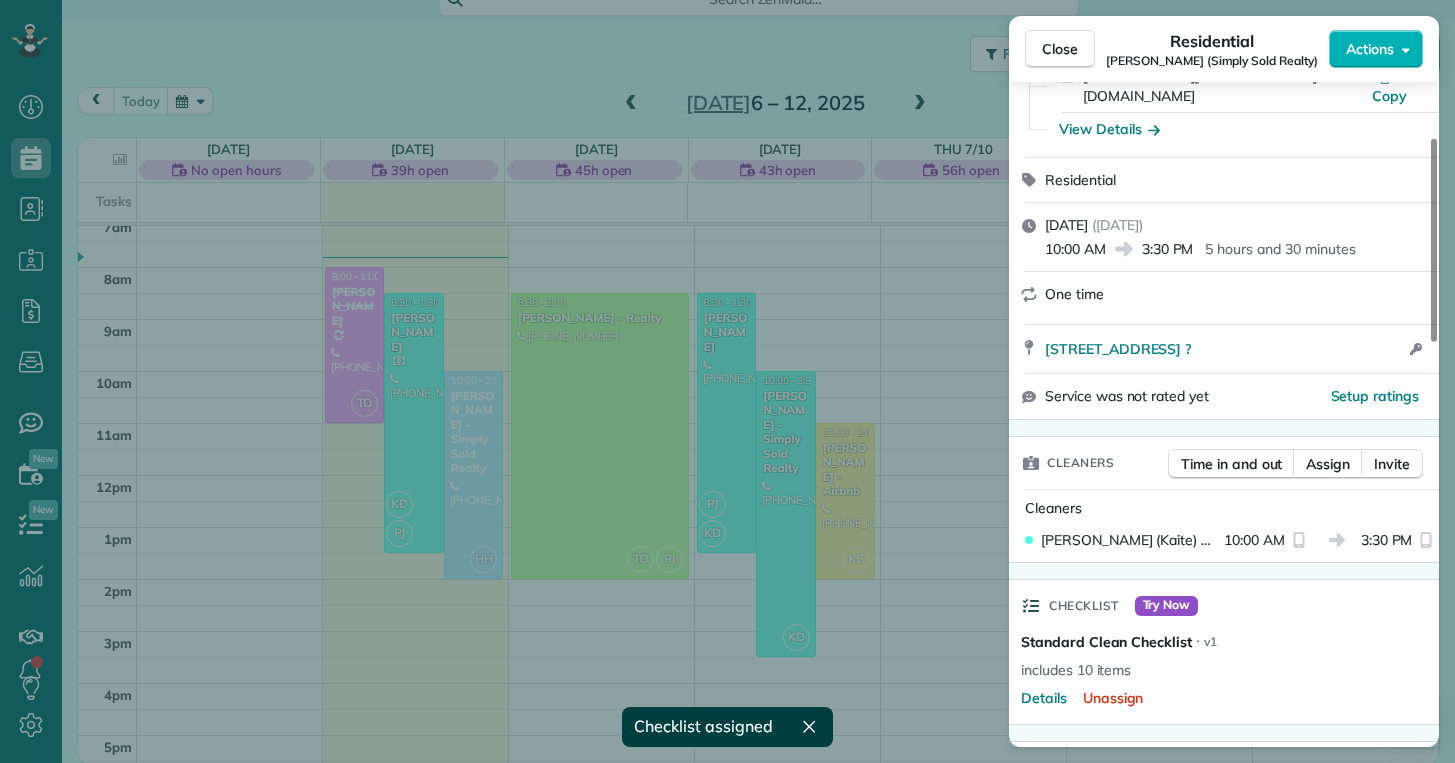 click on "Close Residential [PERSON_NAME] (Simply Sold Realty) Actions Status Active [PERSON_NAME] (Simply Sold Realty) · Open profile Mobile [PHONE_NUMBER] Copy [DOMAIN_NAME][EMAIL_ADDRESS][DOMAIN_NAME] Copy View Details Residential [DATE] ( [DATE] ) 10:00 AM 3:30 PM 5 hours and 30 minutes One time [STREET_ADDRESS] ? Open access information Service was not rated yet Setup ratings Cleaners Time in and out Assign Invite Cleaners Kaitlin (Kaite)   Delorme 10:00 AM 3:30 PM Checklist Try Now Standard Clean Checklist   ⋅  v1 includes 10 items Details Unassign Billing Billing actions Price $0.00 Overcharge $0.00 Discount $0.00 Coupon discount - Primary tax - Secondary tax - Total appointment price $0.00 Tips collected New feature! $0.00 [PERSON_NAME] as paid Total including tip $0.00 Get paid online in no-time! Send an invoice and reward your cleaners with tips Charge customer credit card Appointment custom fields Reason for Skip - Hidden from cleaners Pay Method - Hidden from cleaners Work items" at bounding box center [727, 381] 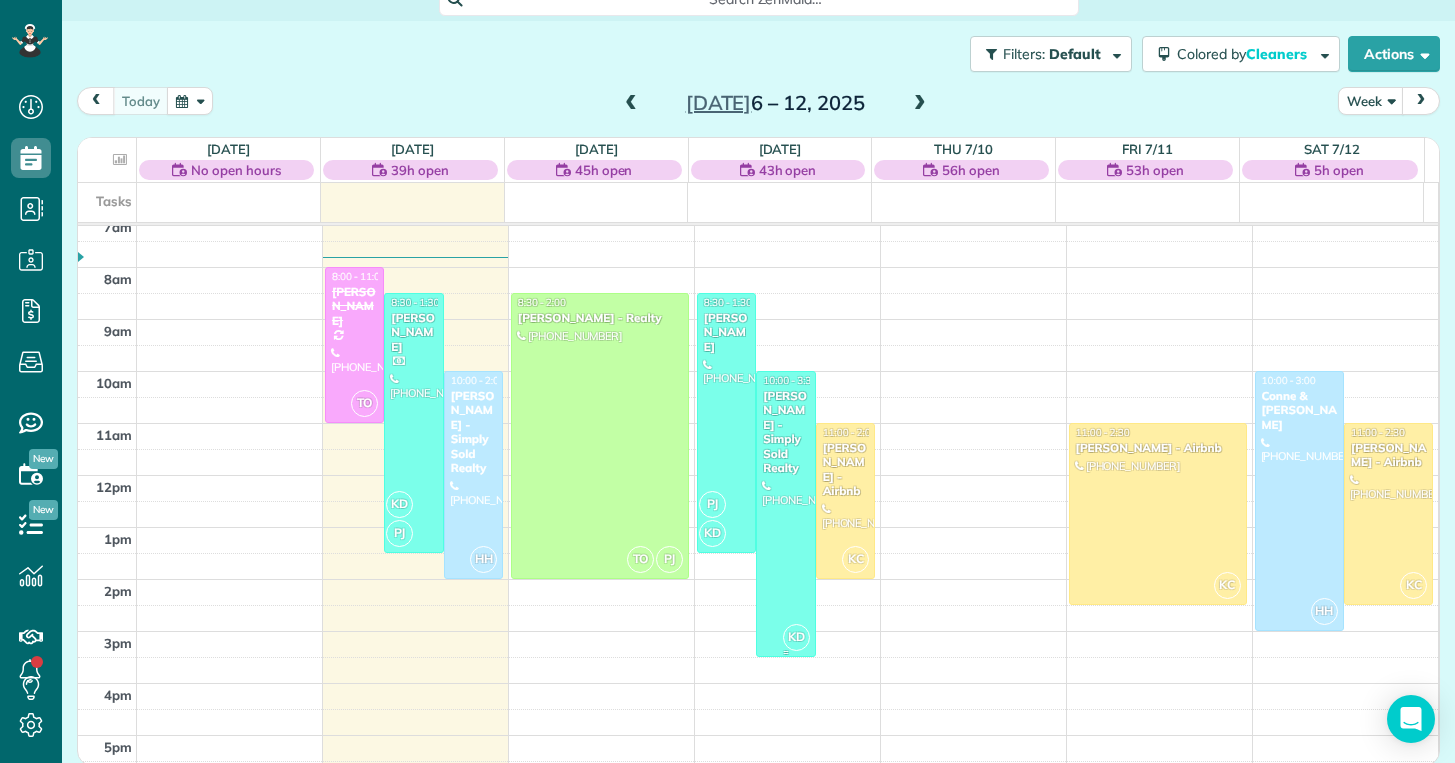 click at bounding box center (785, 514) 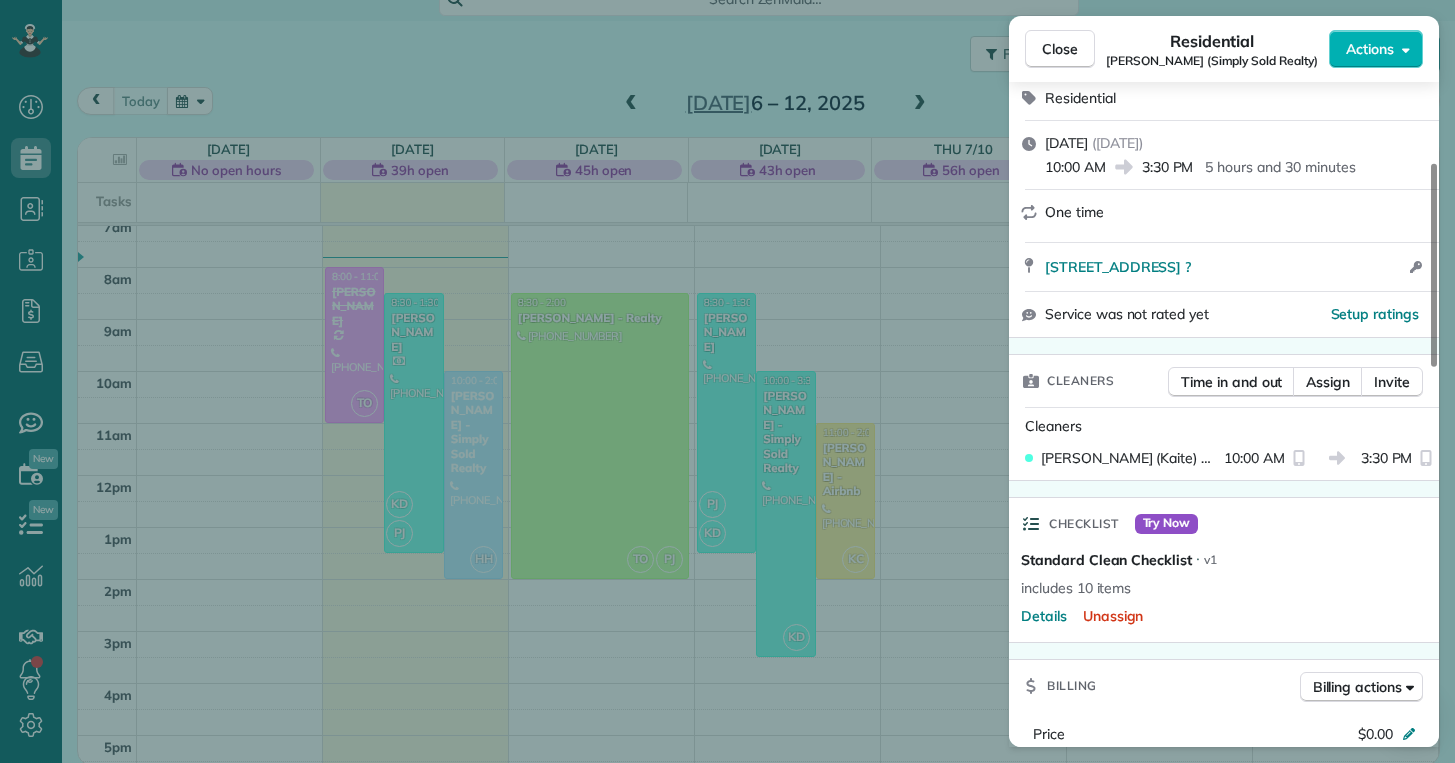 scroll, scrollTop: 1211, scrollLeft: 0, axis: vertical 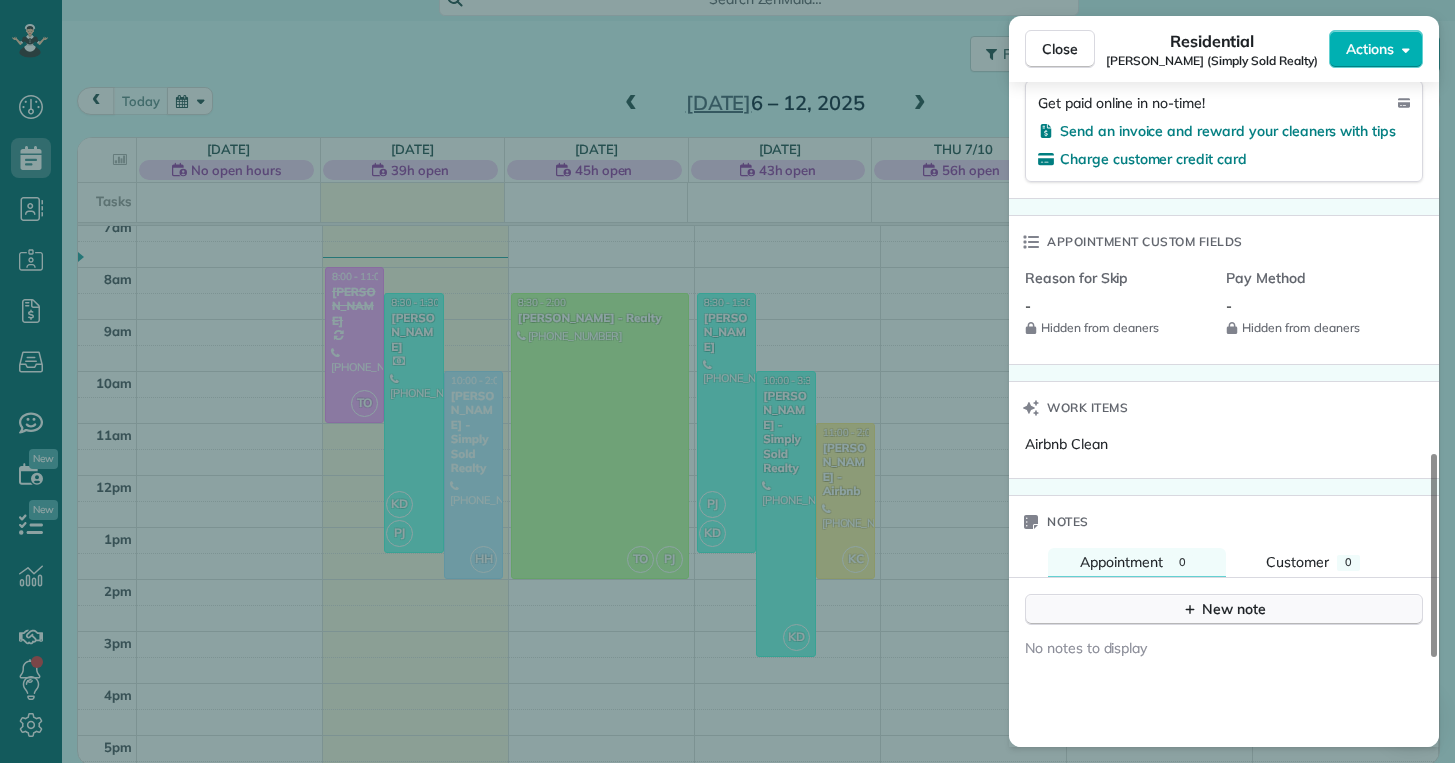 click on "New note" at bounding box center [1224, 609] 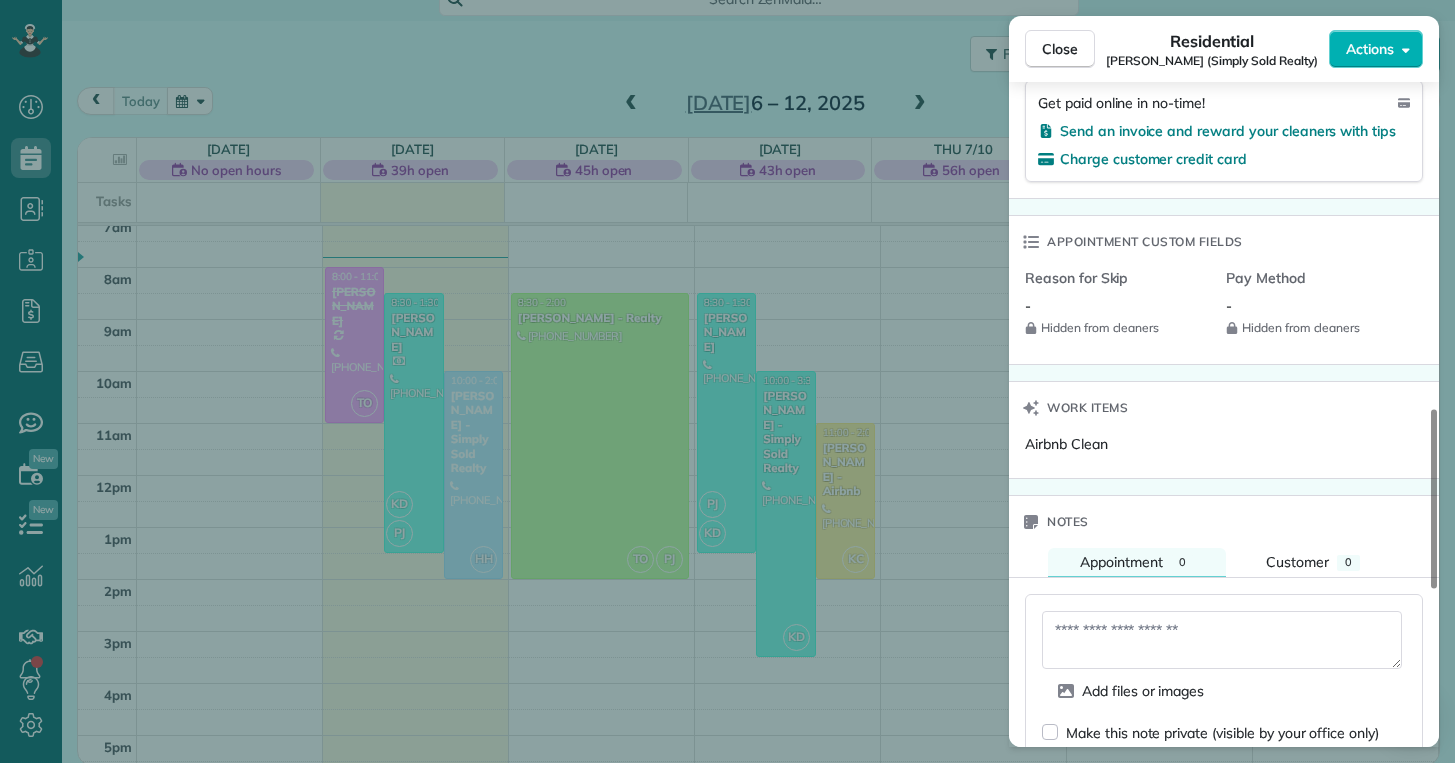 click at bounding box center [1222, 640] 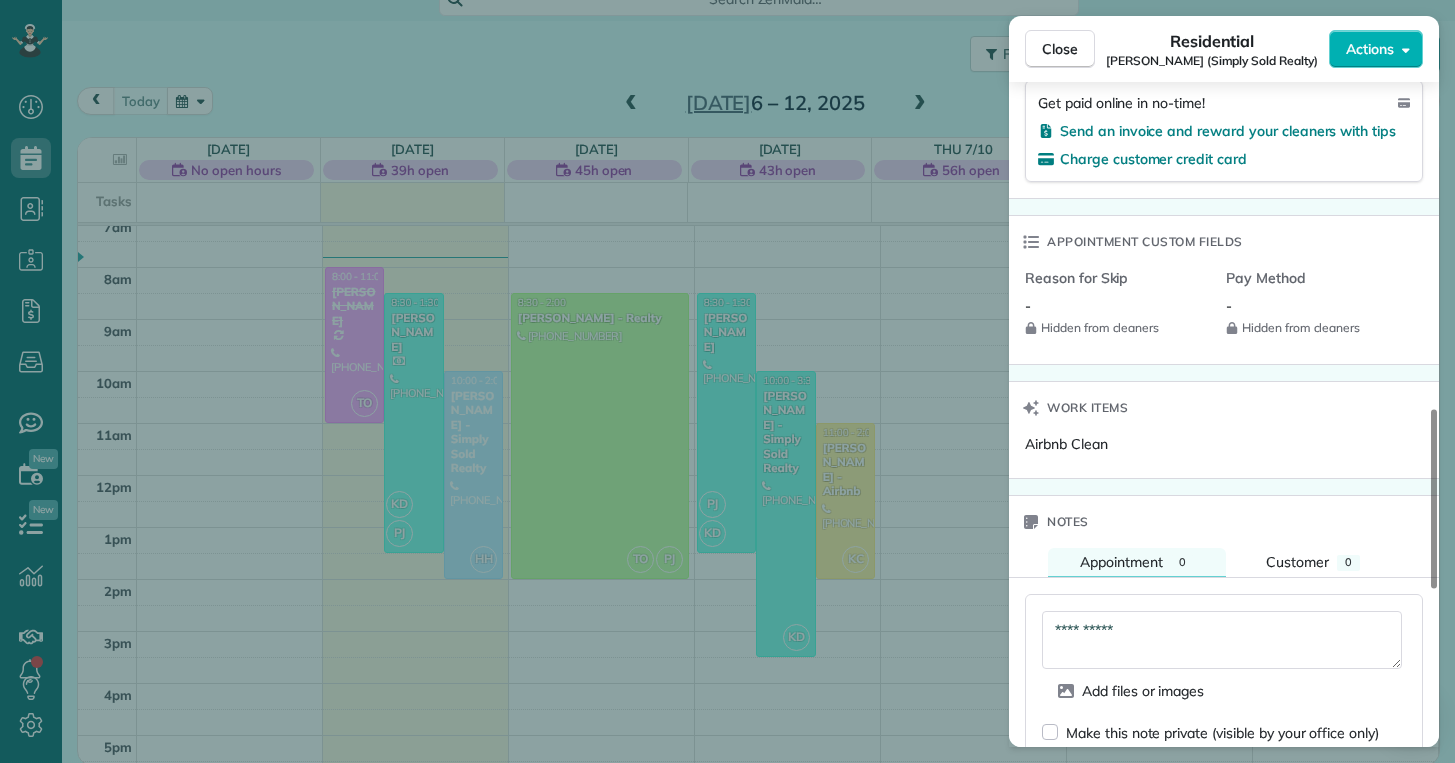 type on "**********" 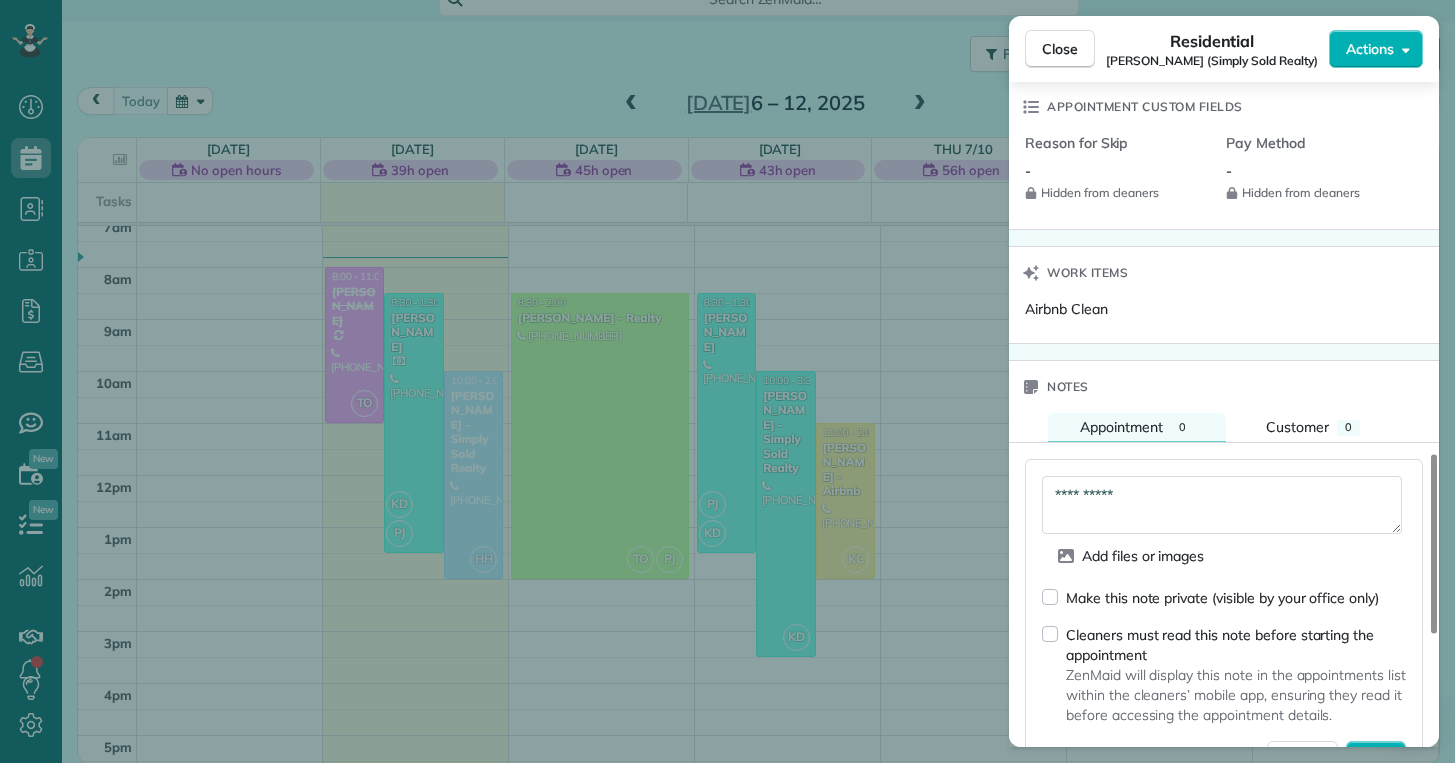 scroll, scrollTop: 1469, scrollLeft: 0, axis: vertical 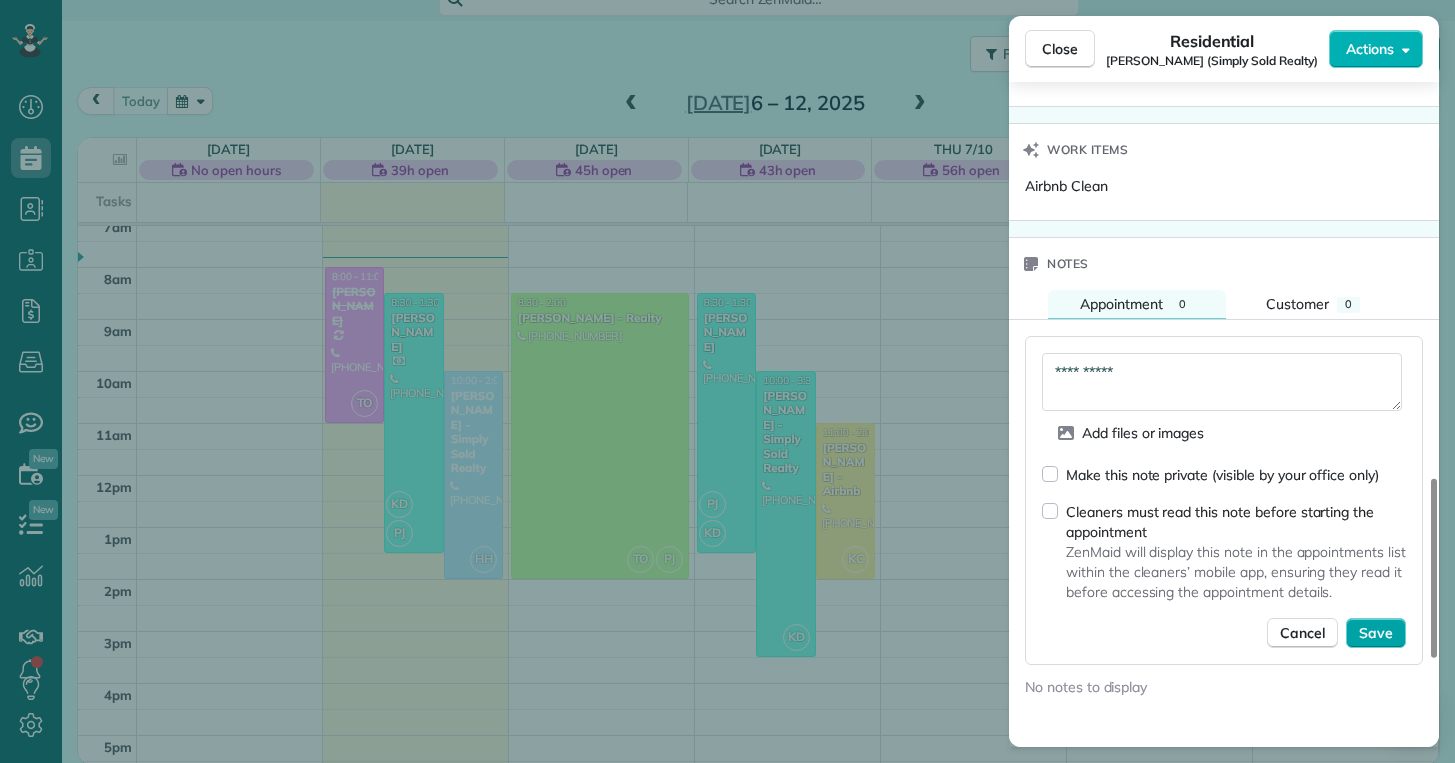 click on "Save" at bounding box center (1376, 633) 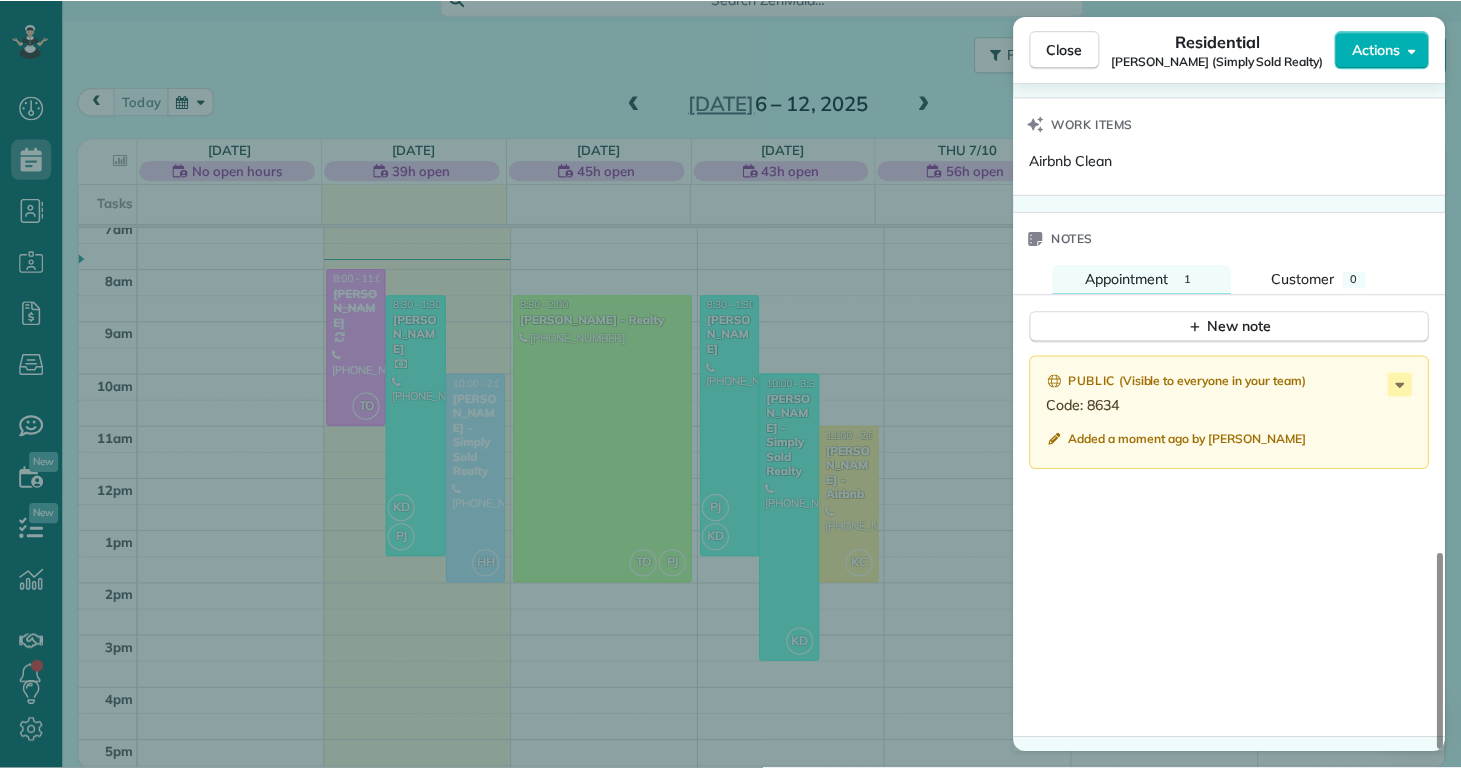 scroll, scrollTop: 1587, scrollLeft: 0, axis: vertical 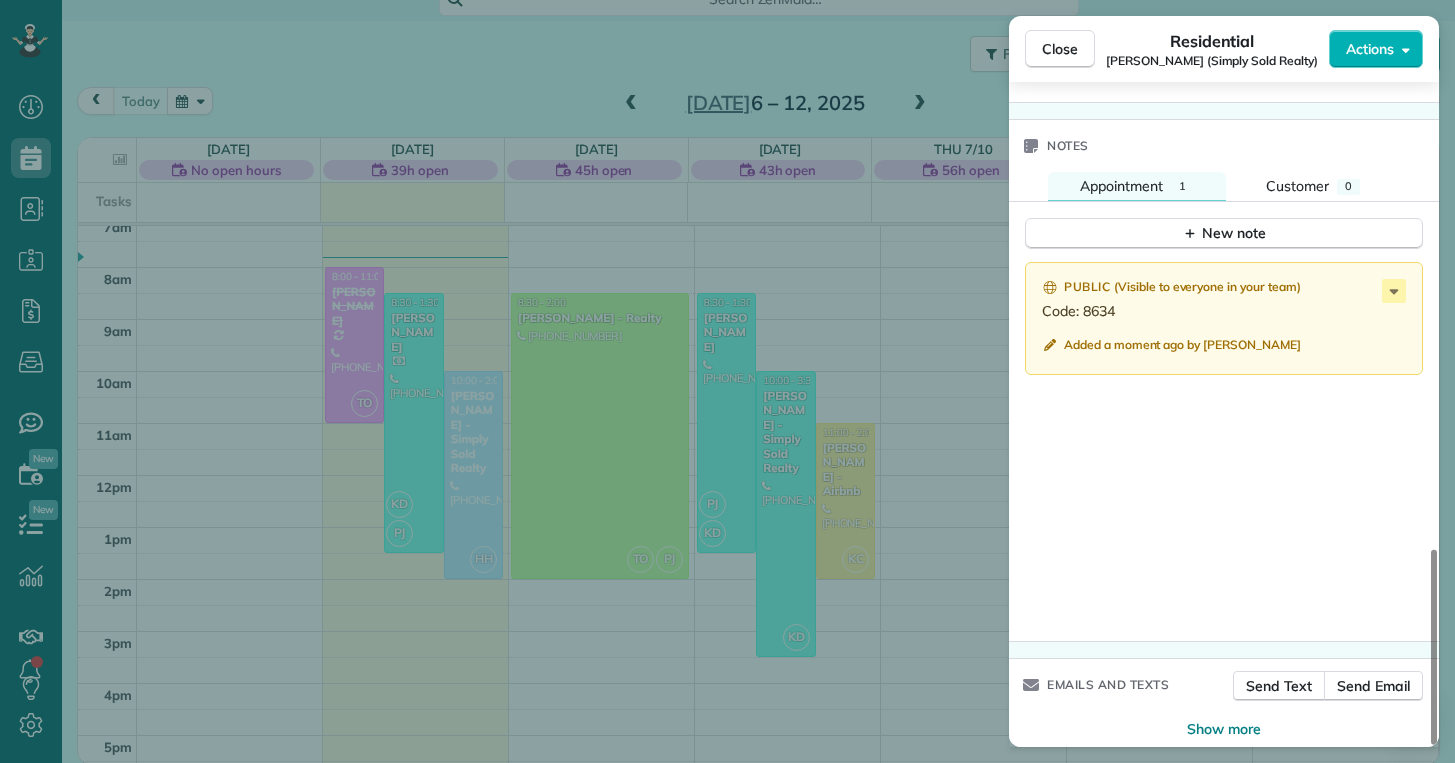 click on "Close Residential [PERSON_NAME] (Simply Sold Realty) Actions Status Active [PERSON_NAME] (Simply Sold Realty) · Open profile Mobile [PHONE_NUMBER] Copy [DOMAIN_NAME][EMAIL_ADDRESS][DOMAIN_NAME] Copy View Details Residential [DATE] ( [DATE] ) 10:00 AM 3:30 PM 5 hours and 30 minutes One time [STREET_ADDRESS] ? Open access information Service was not rated yet Setup ratings Cleaners Time in and out Assign Invite Cleaners Kaitlin (Kaite)   Delorme 10:00 AM 3:30 PM Checklist Try Now Standard Clean Checklist   ⋅  v1 includes 10 items Details Unassign Billing Billing actions Price $0.00 Overcharge $0.00 Discount $0.00 Coupon discount - Primary tax - Secondary tax - Total appointment price $0.00 Tips collected New feature! $0.00 [PERSON_NAME] as paid Total including tip $0.00 Get paid online in no-time! Send an invoice and reward your cleaners with tips Charge customer credit card Appointment custom fields Reason for Skip - Hidden from cleaners Pay Method - Hidden from cleaners Work items" at bounding box center [727, 381] 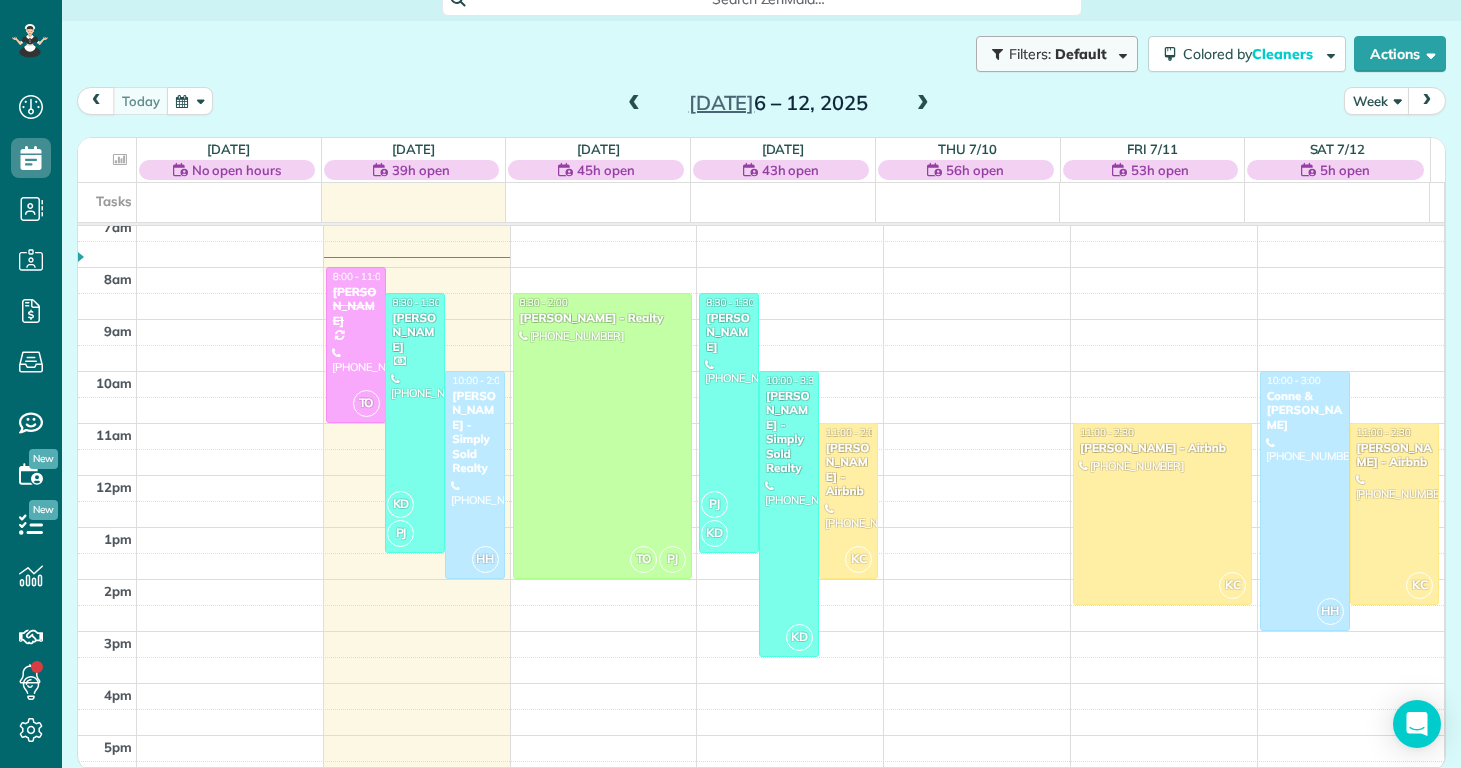 scroll, scrollTop: 768, scrollLeft: 62, axis: both 